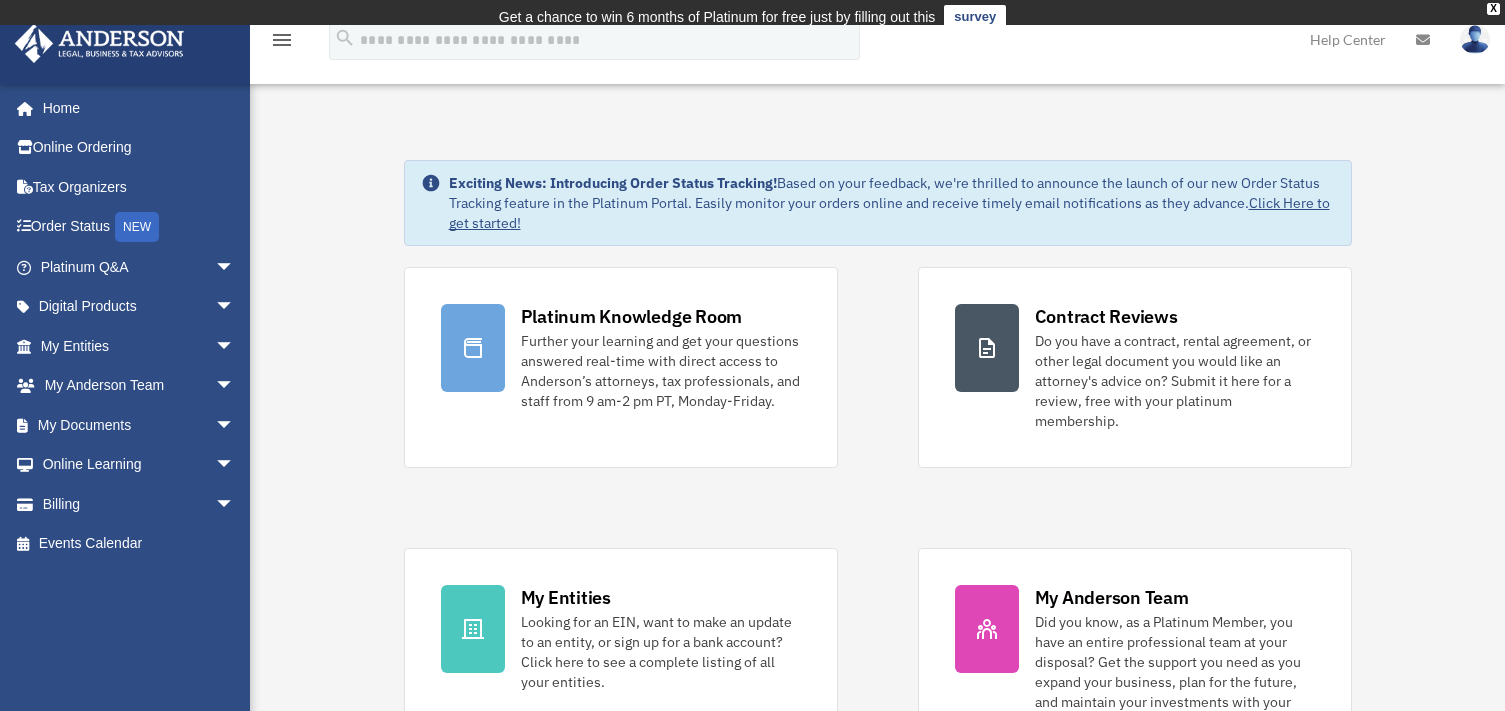 scroll, scrollTop: 0, scrollLeft: 0, axis: both 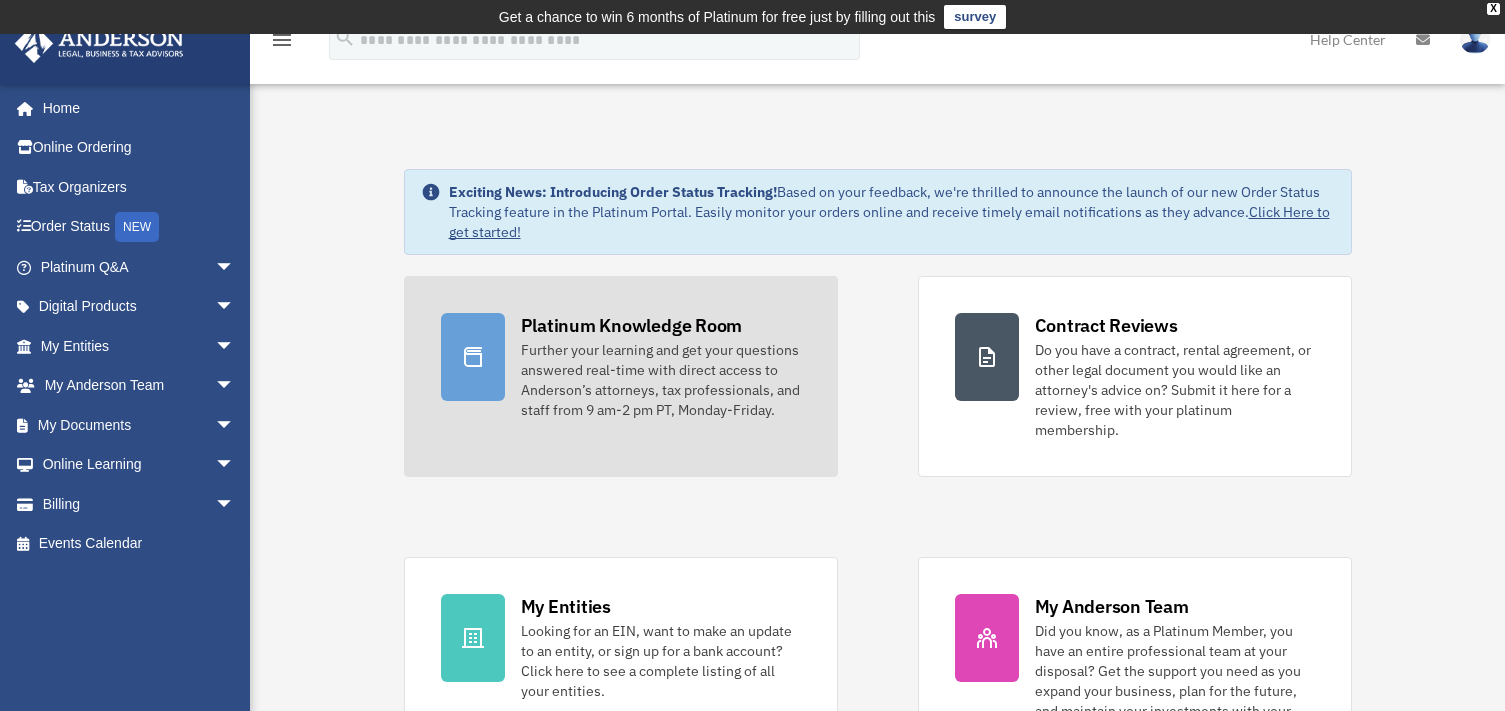 click on "Further your learning and get your questions answered real-time with direct access to Anderson’s attorneys, tax professionals, and staff from 9 am-2 pm PT, Monday-Friday." at bounding box center (661, 380) 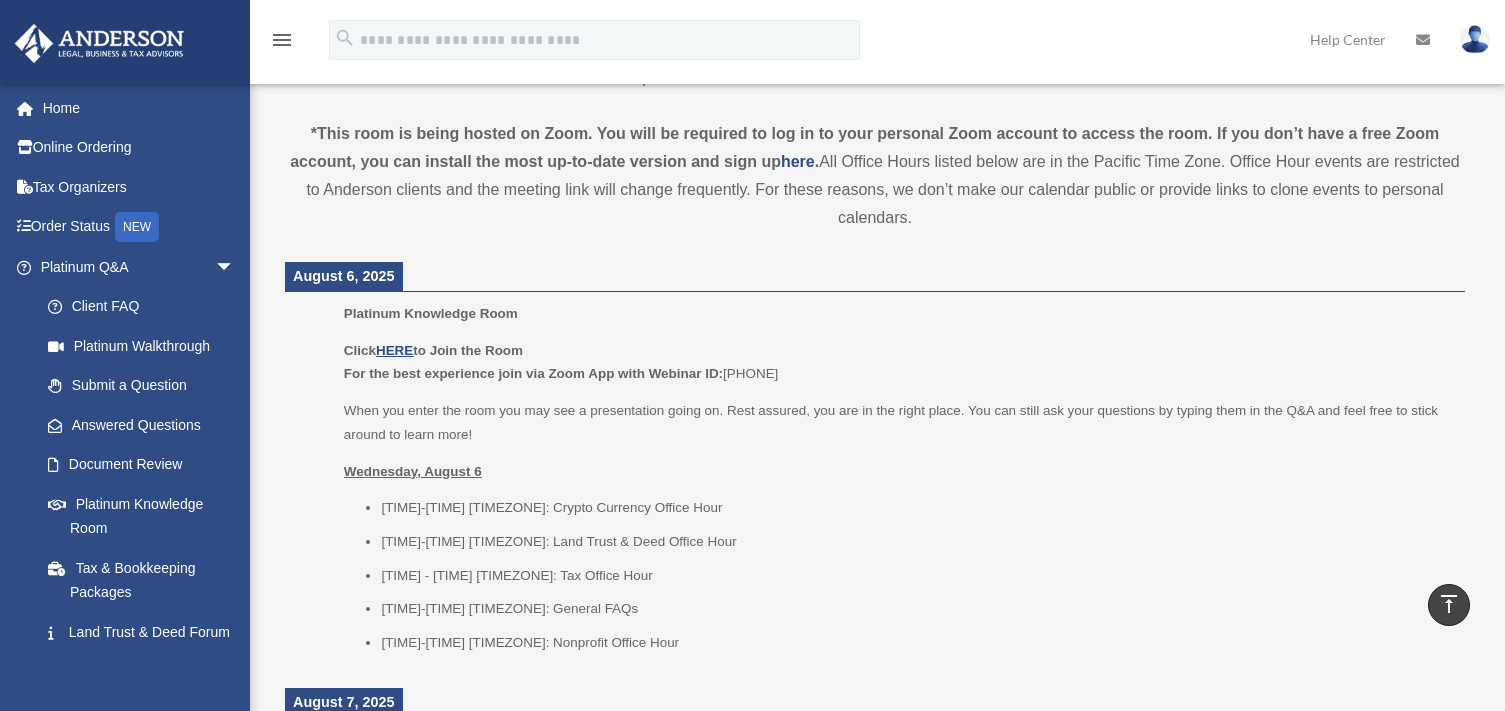 scroll, scrollTop: 800, scrollLeft: 0, axis: vertical 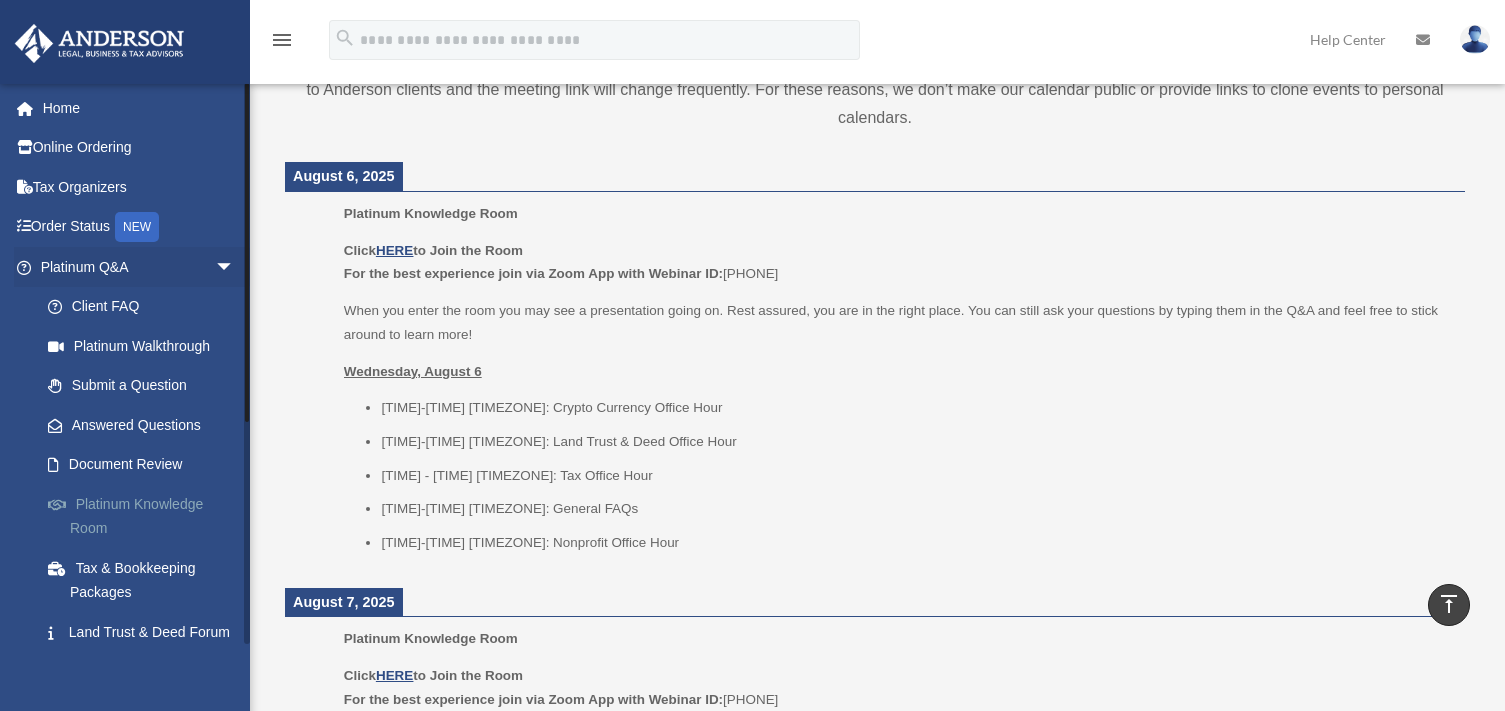 click on "Platinum Knowledge Room" at bounding box center [146, 516] 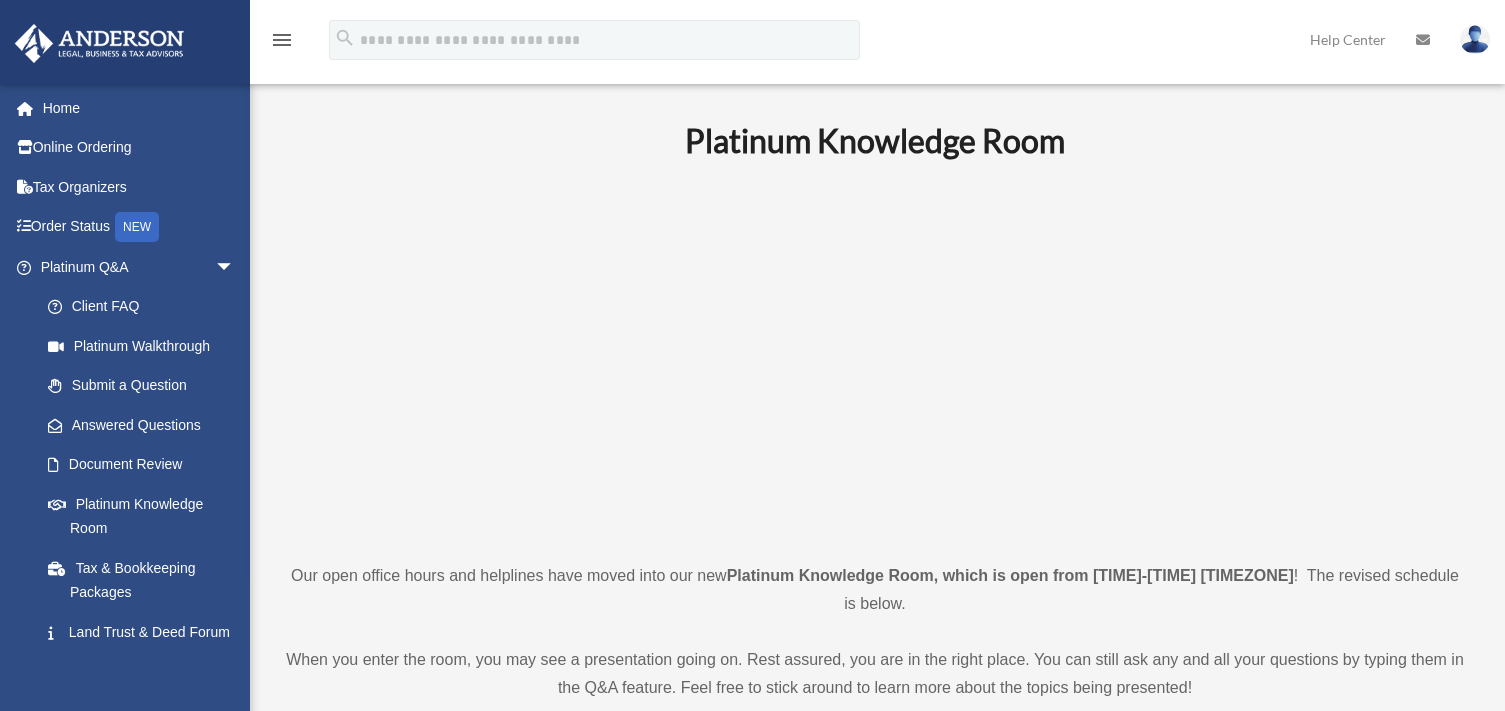 scroll, scrollTop: 0, scrollLeft: 0, axis: both 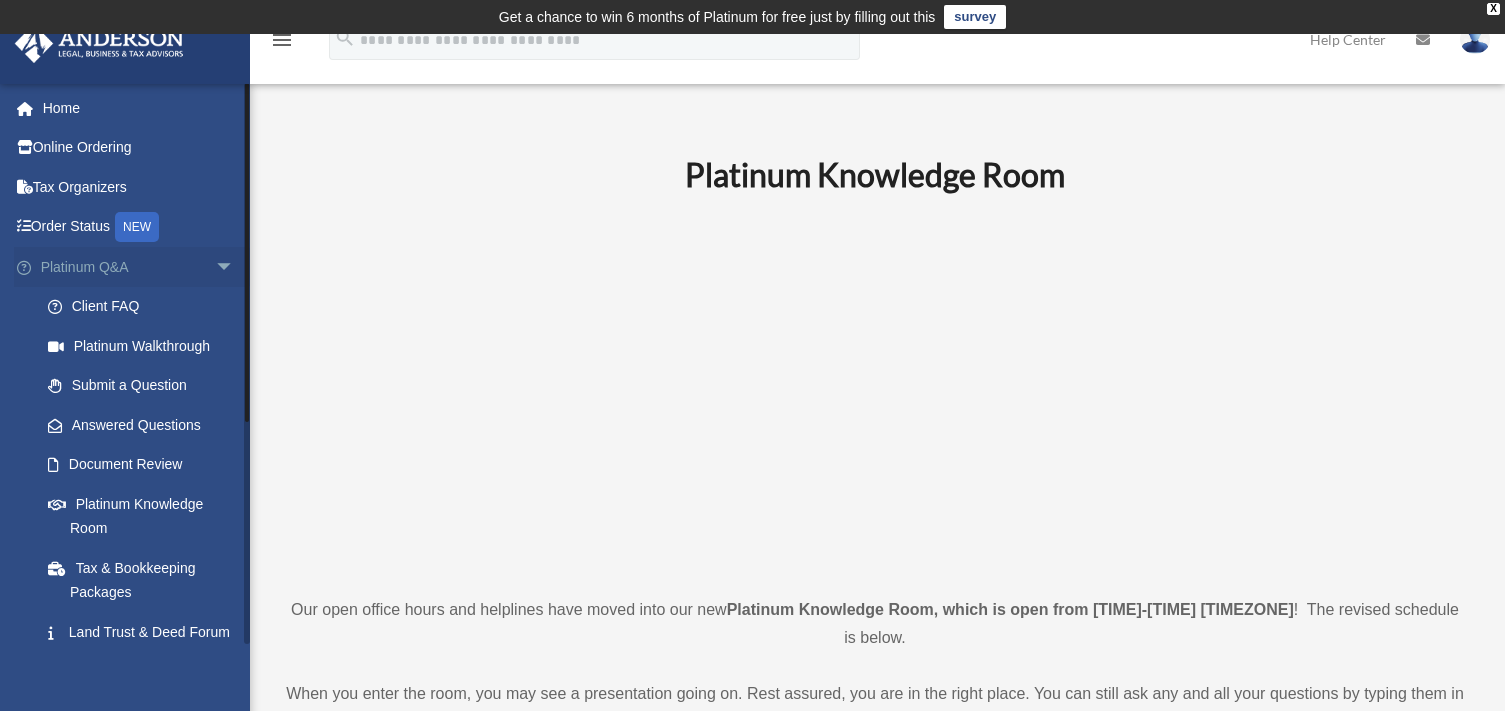 click on "arrow_drop_down" at bounding box center (235, 267) 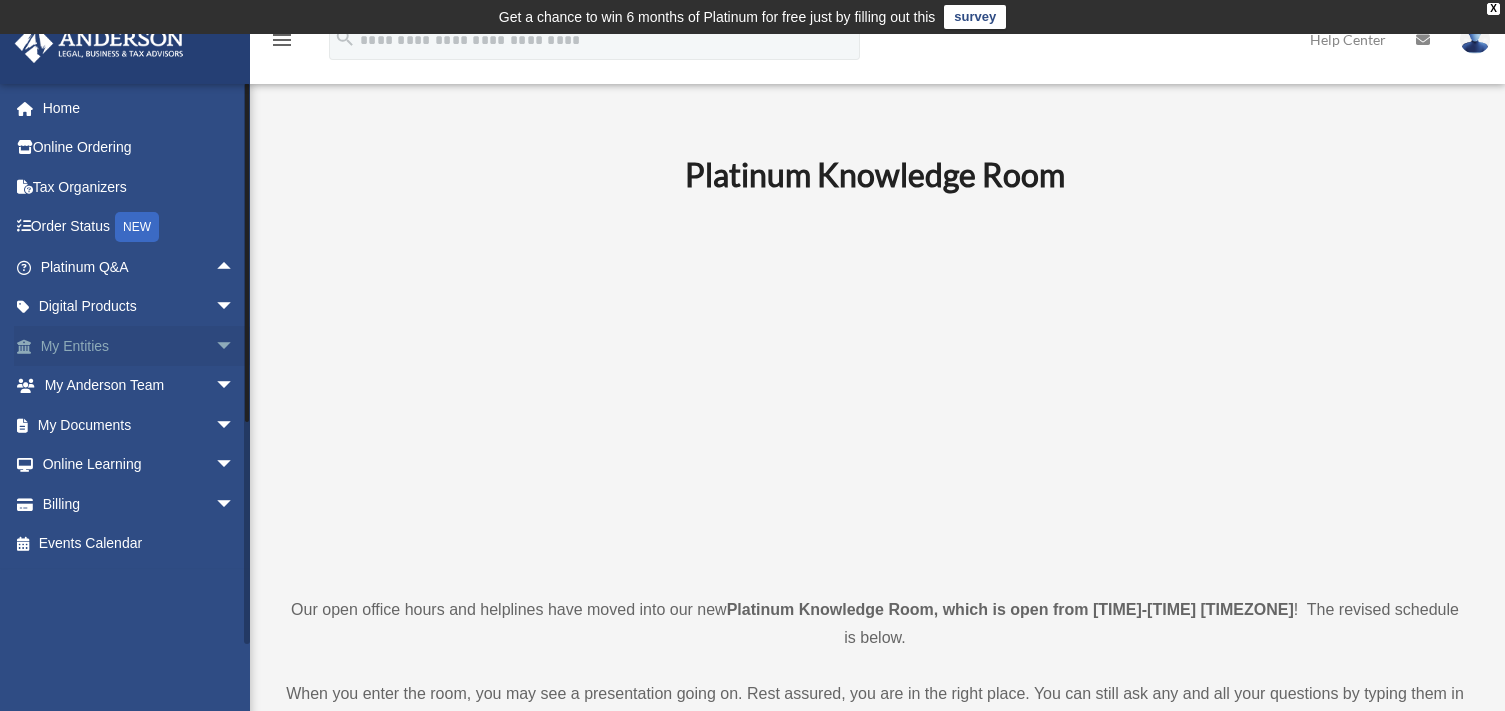 click on "My Entities arrow_drop_down" at bounding box center (139, 346) 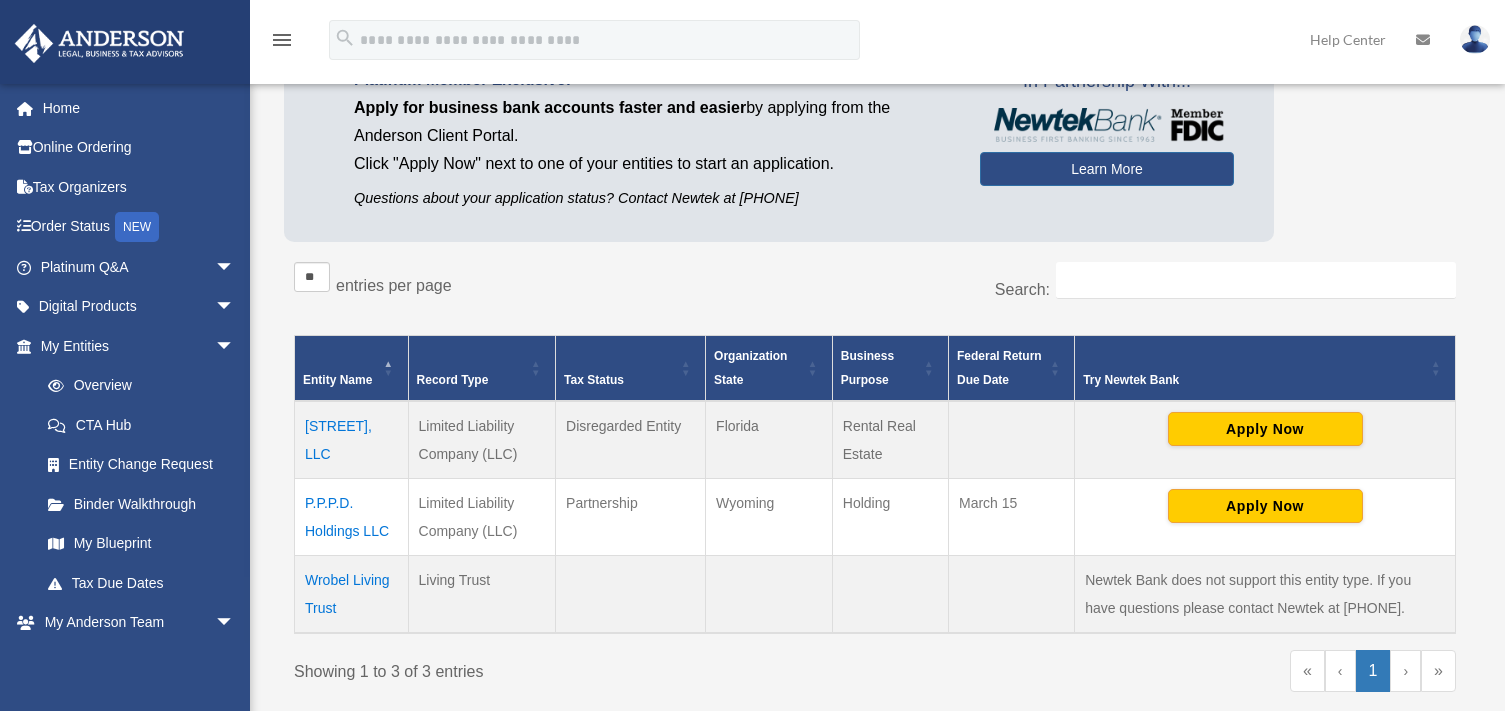 scroll, scrollTop: 0, scrollLeft: 0, axis: both 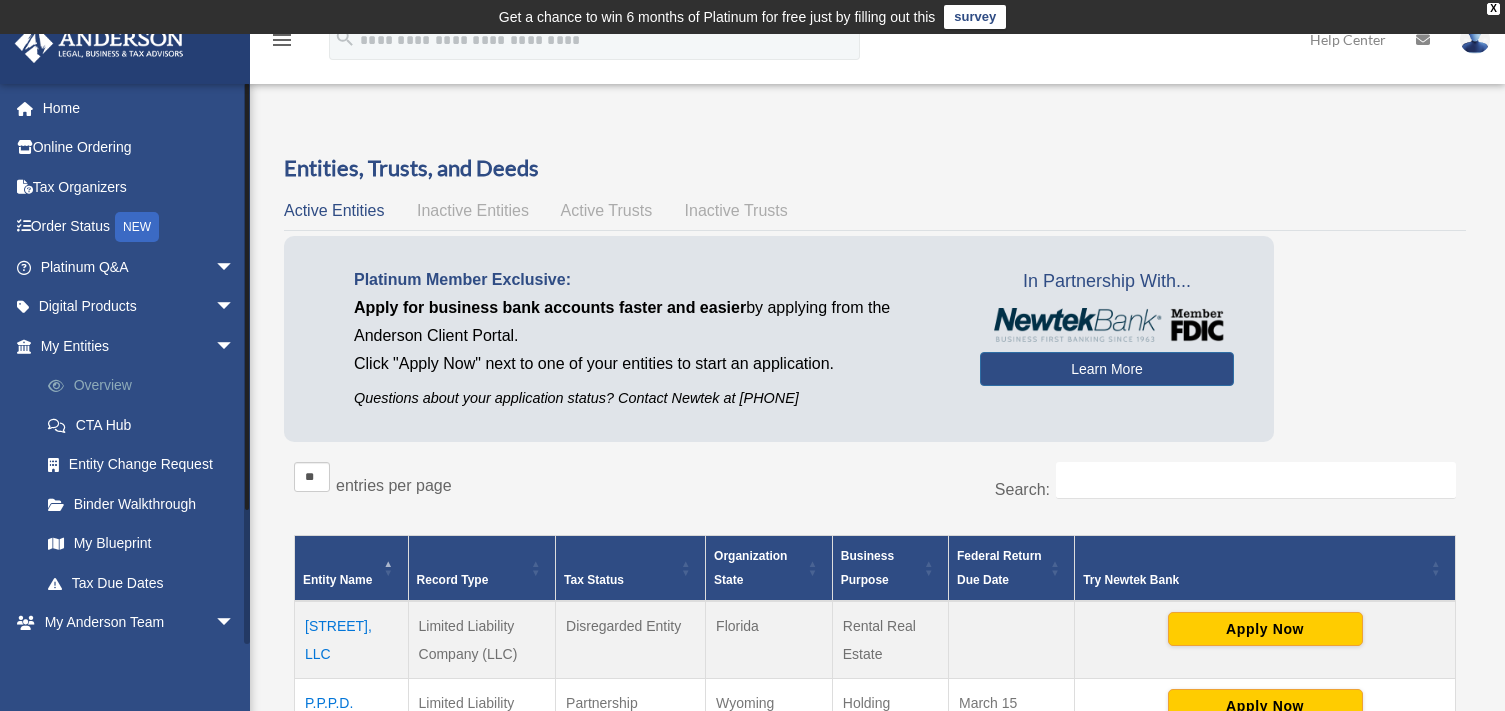 click on "Overview" at bounding box center [146, 386] 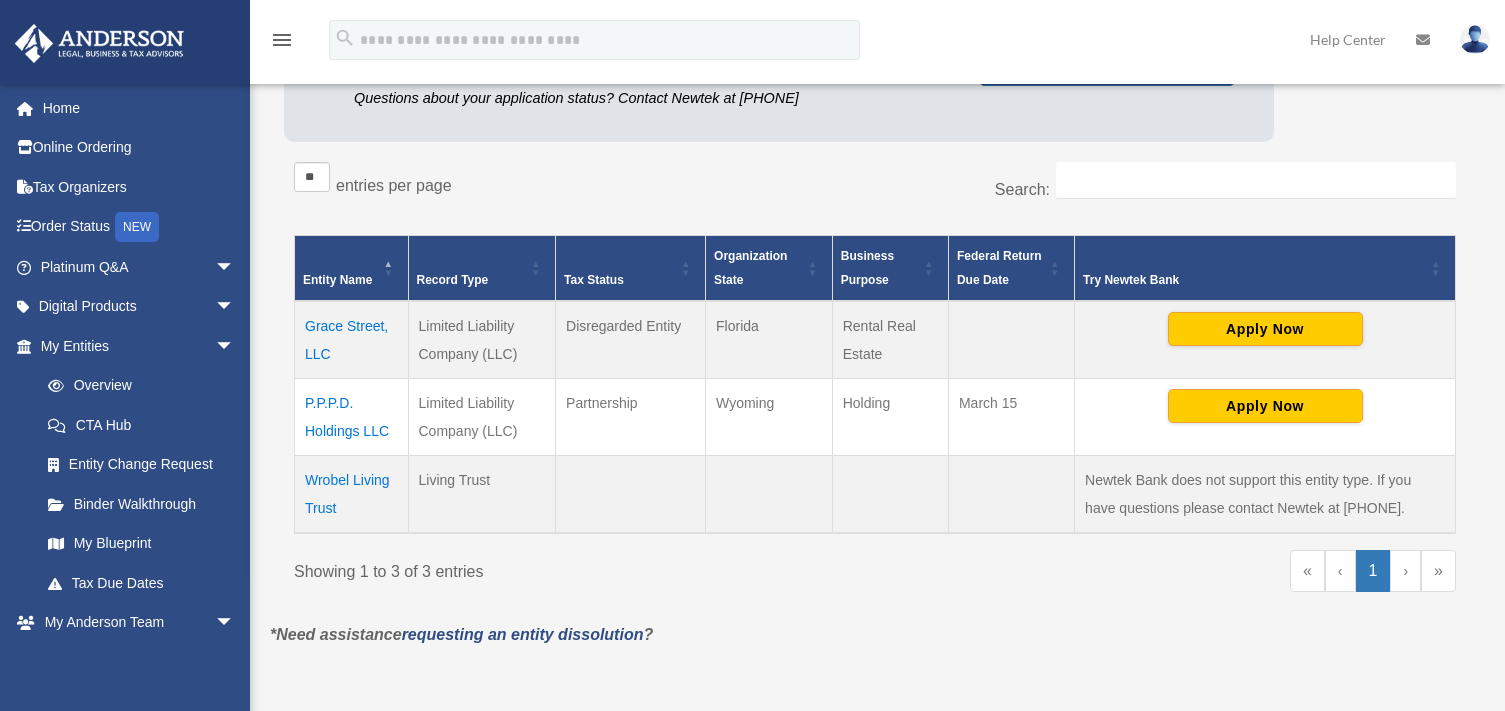 scroll, scrollTop: 400, scrollLeft: 0, axis: vertical 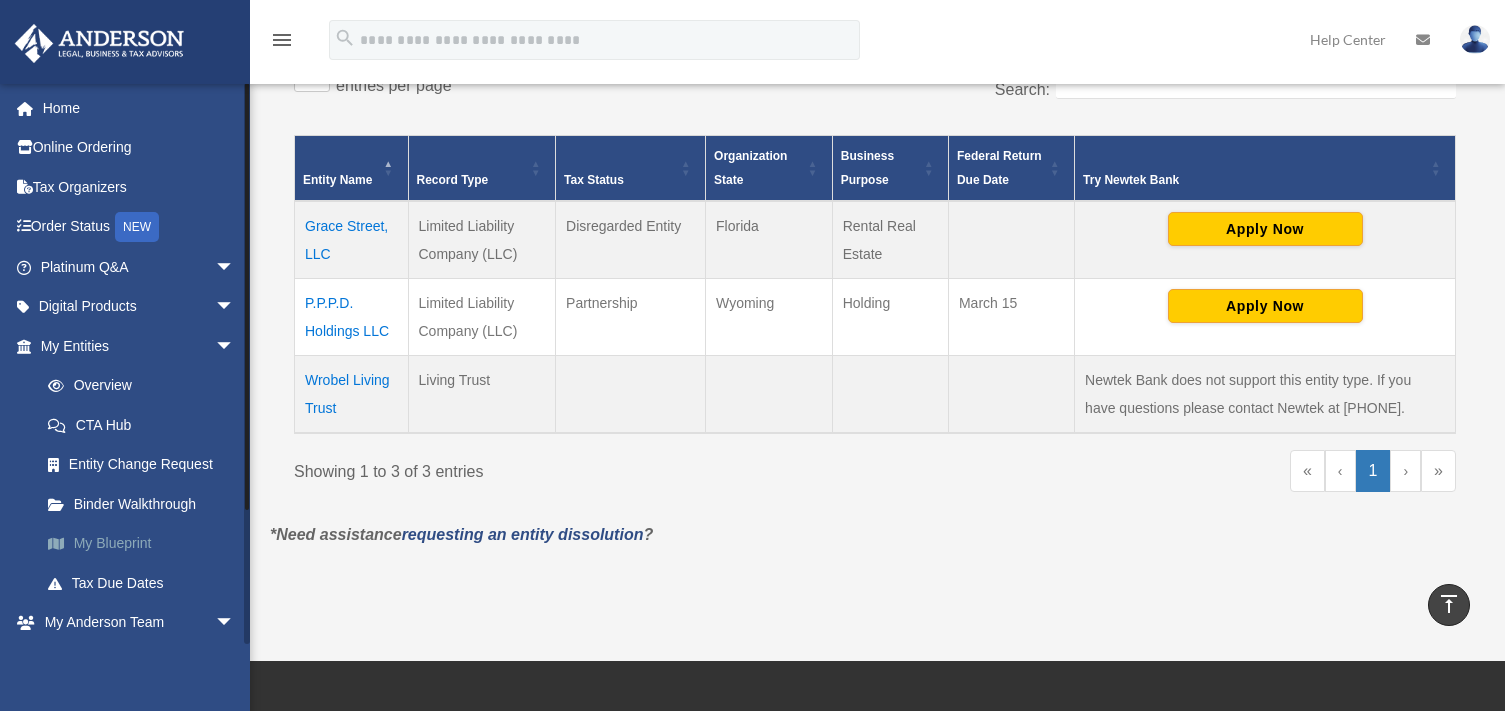 click on "My Blueprint" at bounding box center (146, 544) 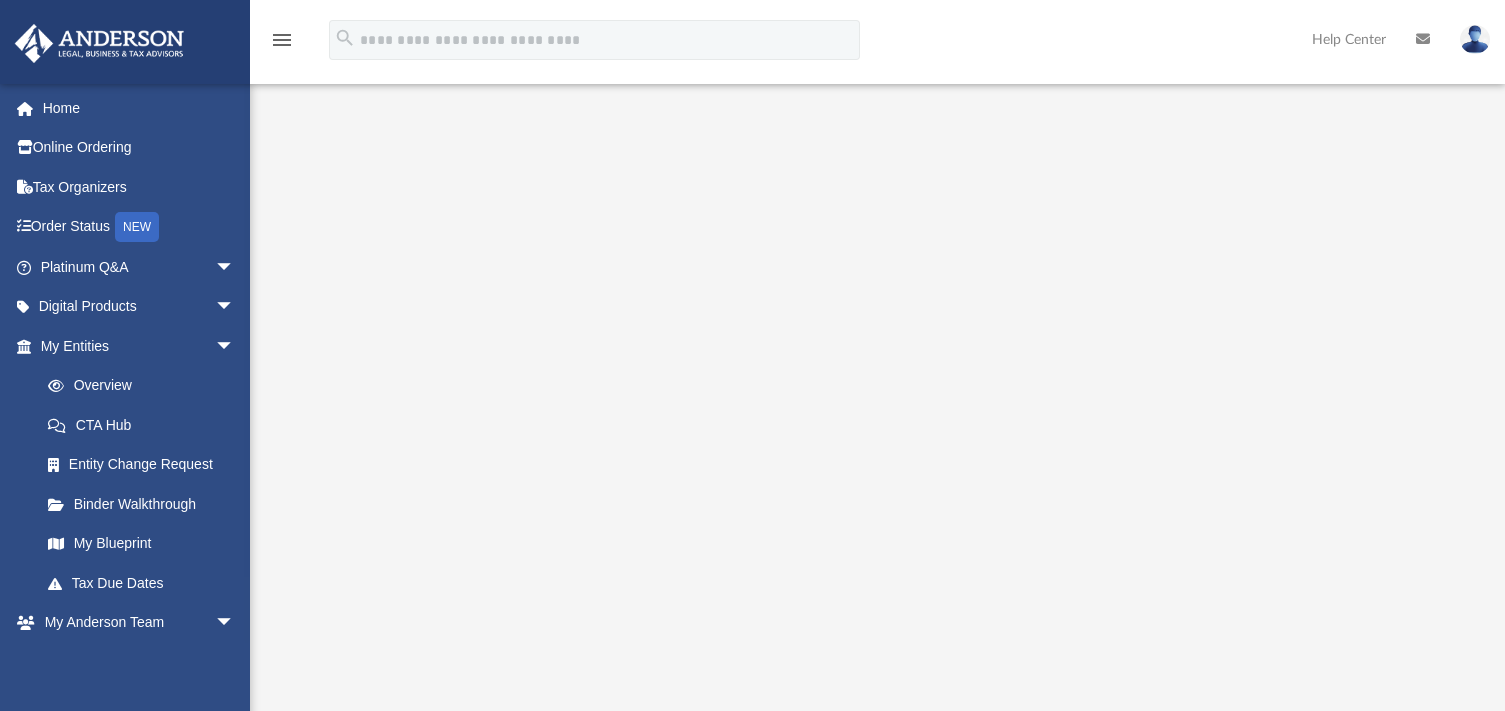 scroll, scrollTop: 300, scrollLeft: 0, axis: vertical 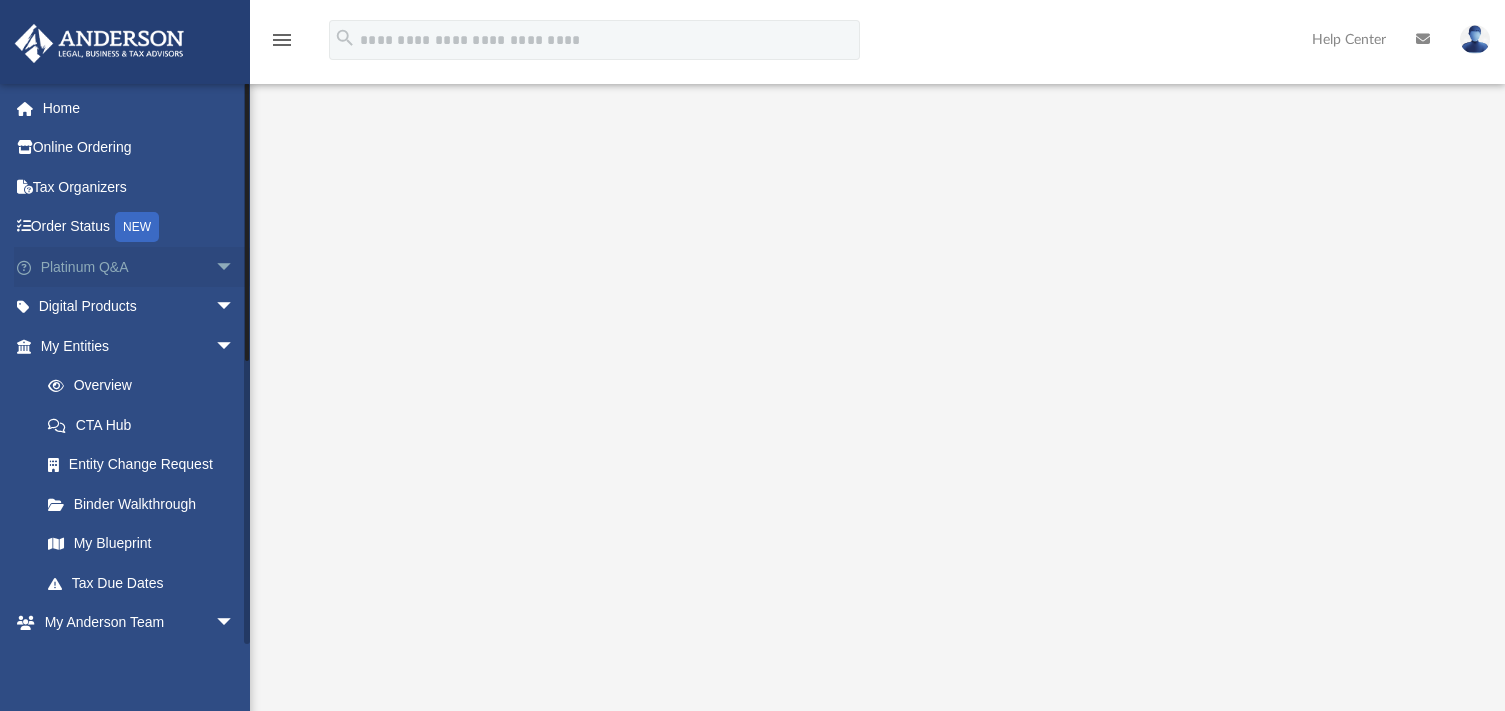 click on "arrow_drop_down" at bounding box center [235, 267] 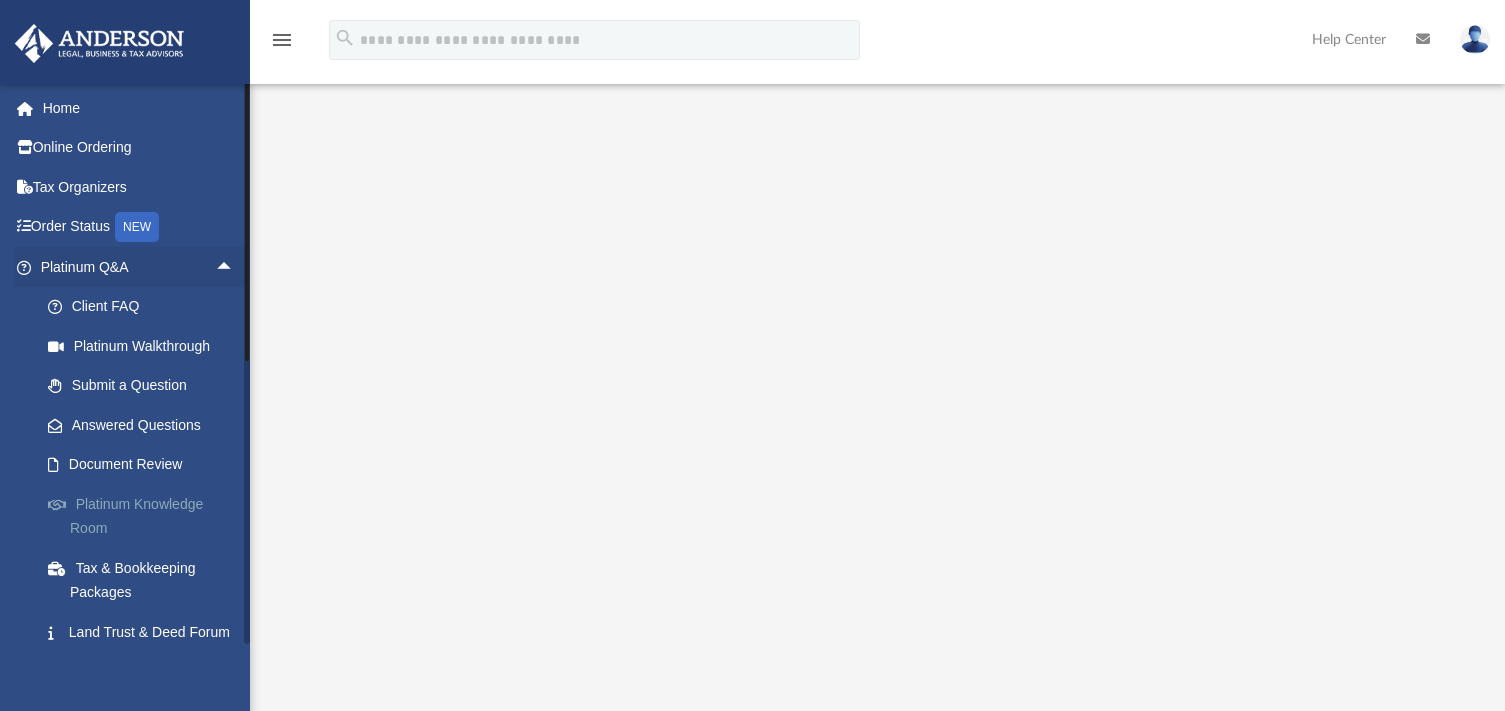 click on "Platinum Knowledge Room" at bounding box center (146, 516) 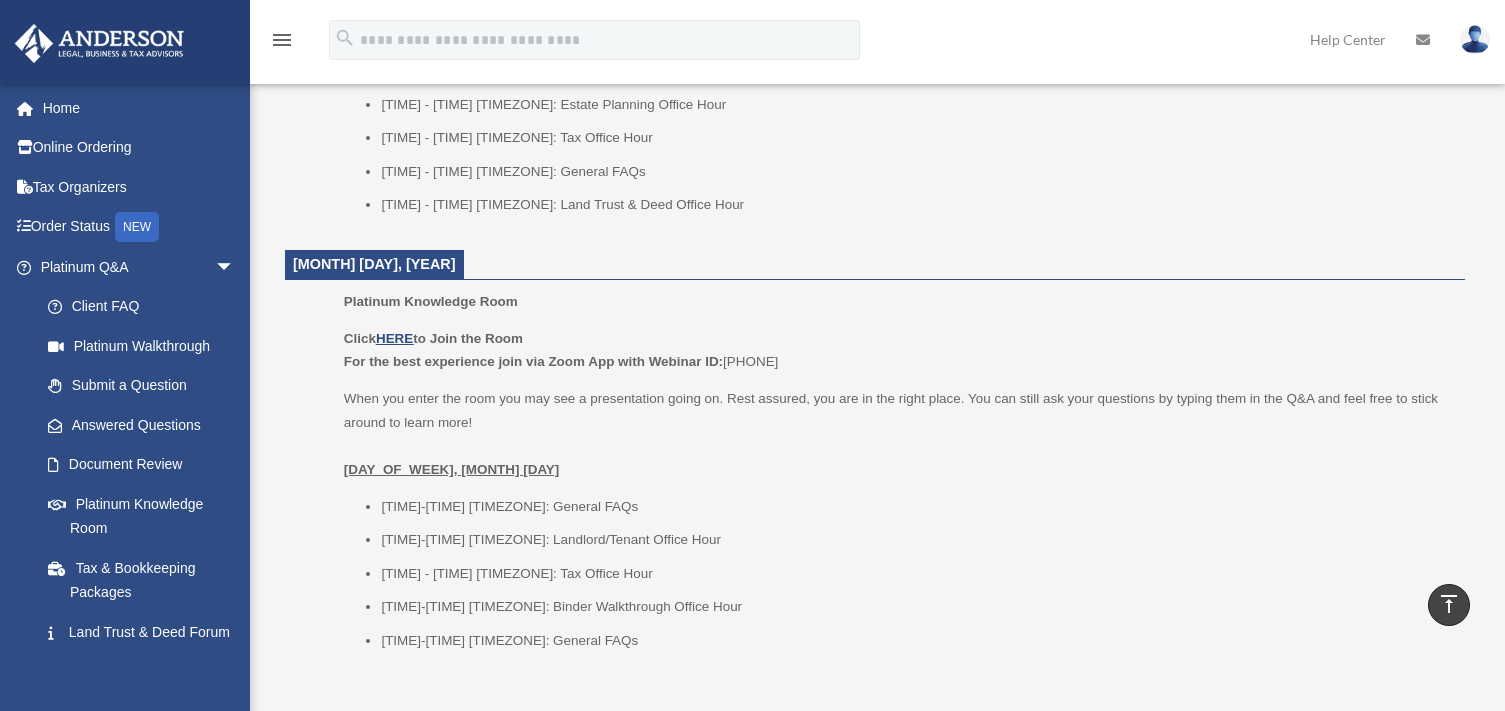 scroll, scrollTop: 2300, scrollLeft: 0, axis: vertical 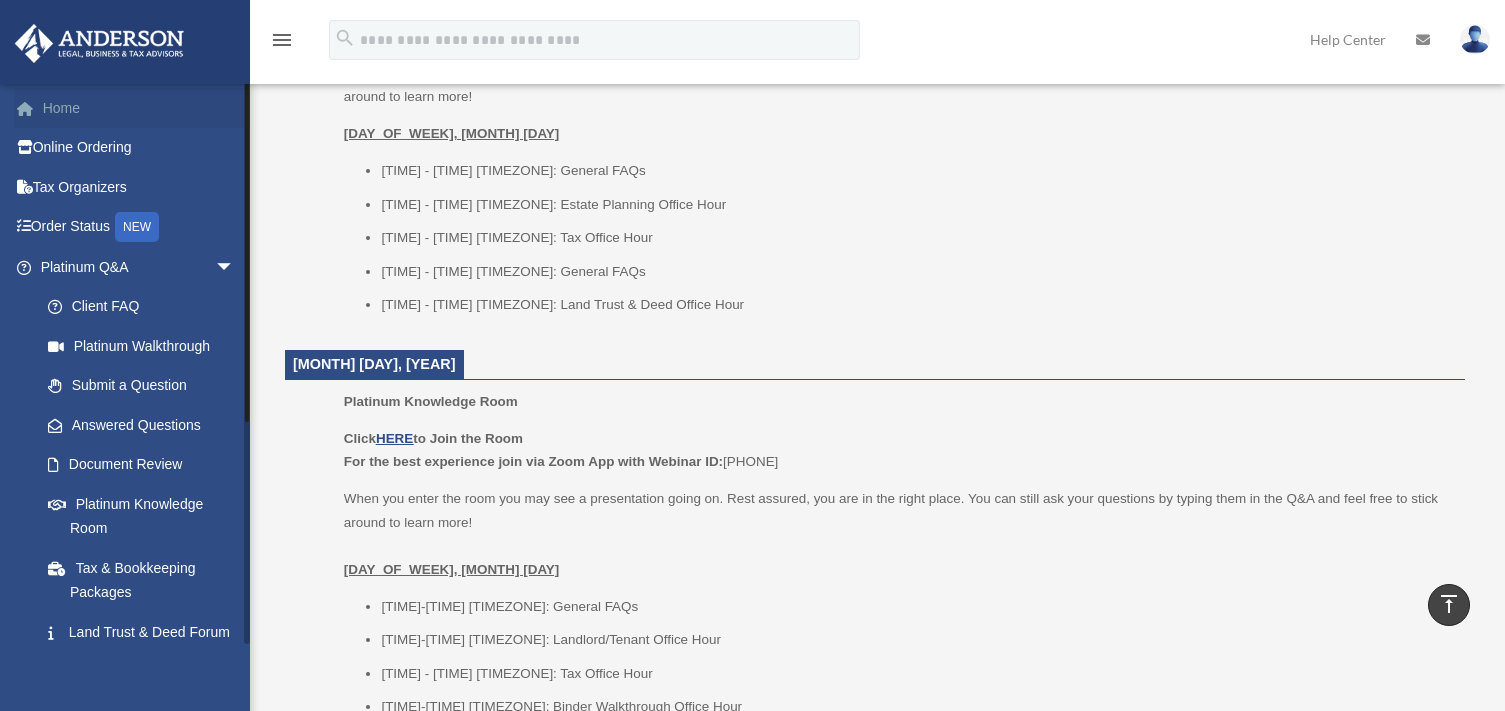 click on "Home" at bounding box center (139, 108) 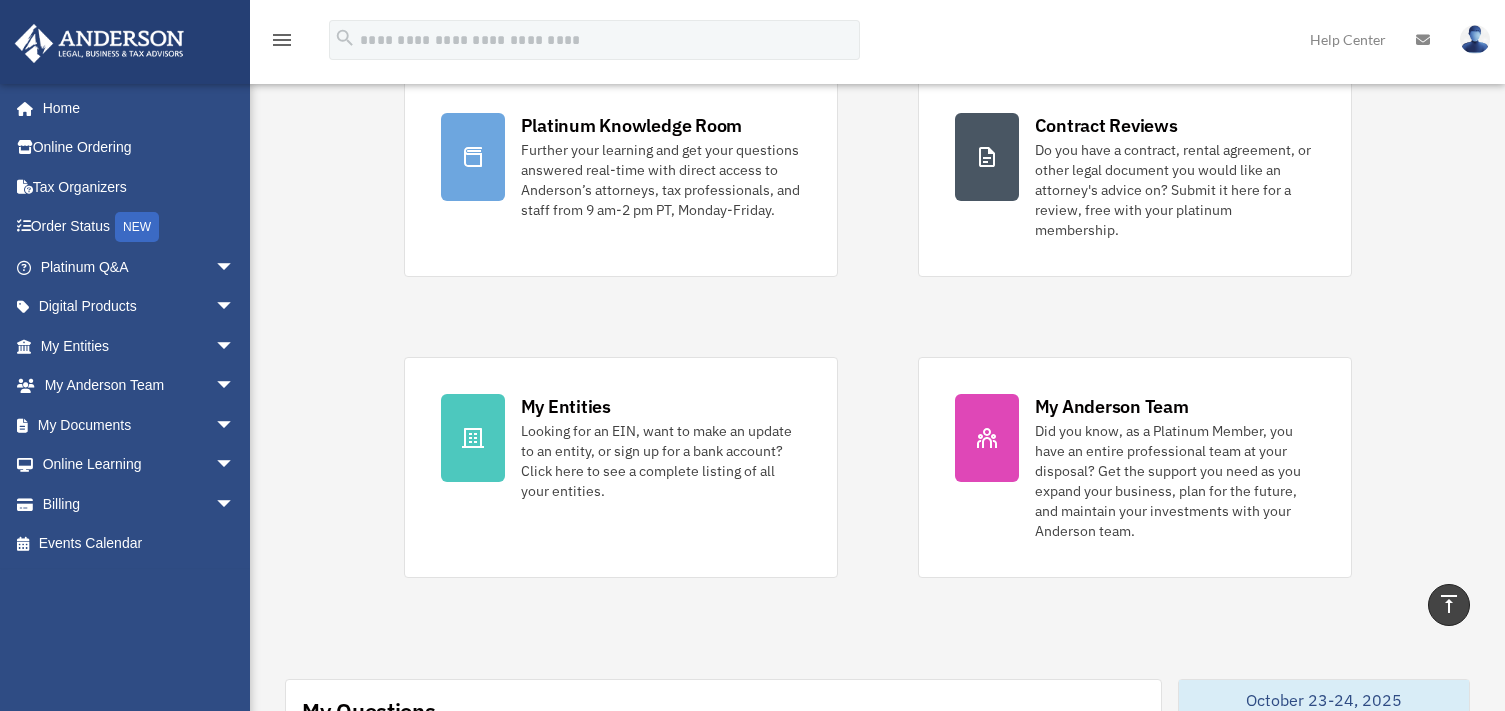 scroll, scrollTop: 100, scrollLeft: 0, axis: vertical 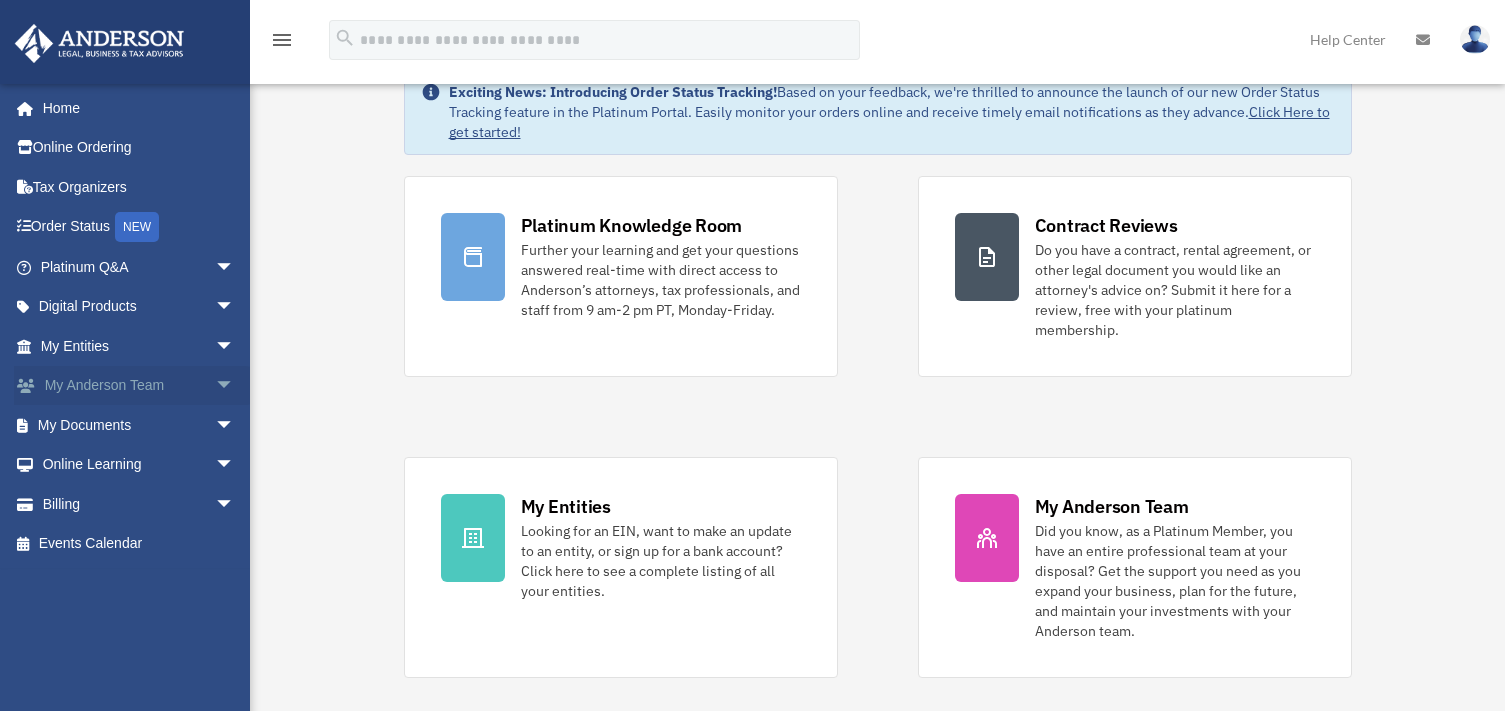 click on "arrow_drop_down" at bounding box center (235, 386) 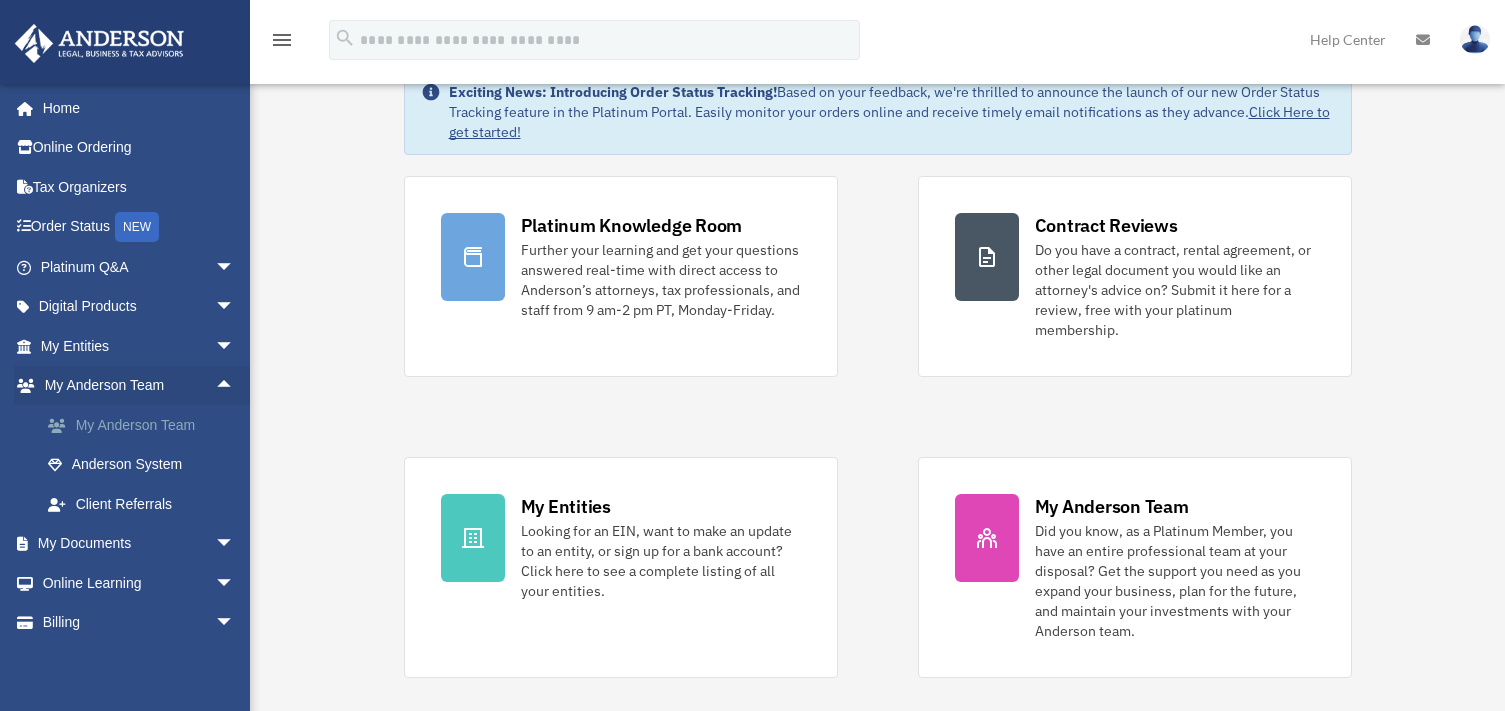 click on "My Anderson Team" at bounding box center (146, 425) 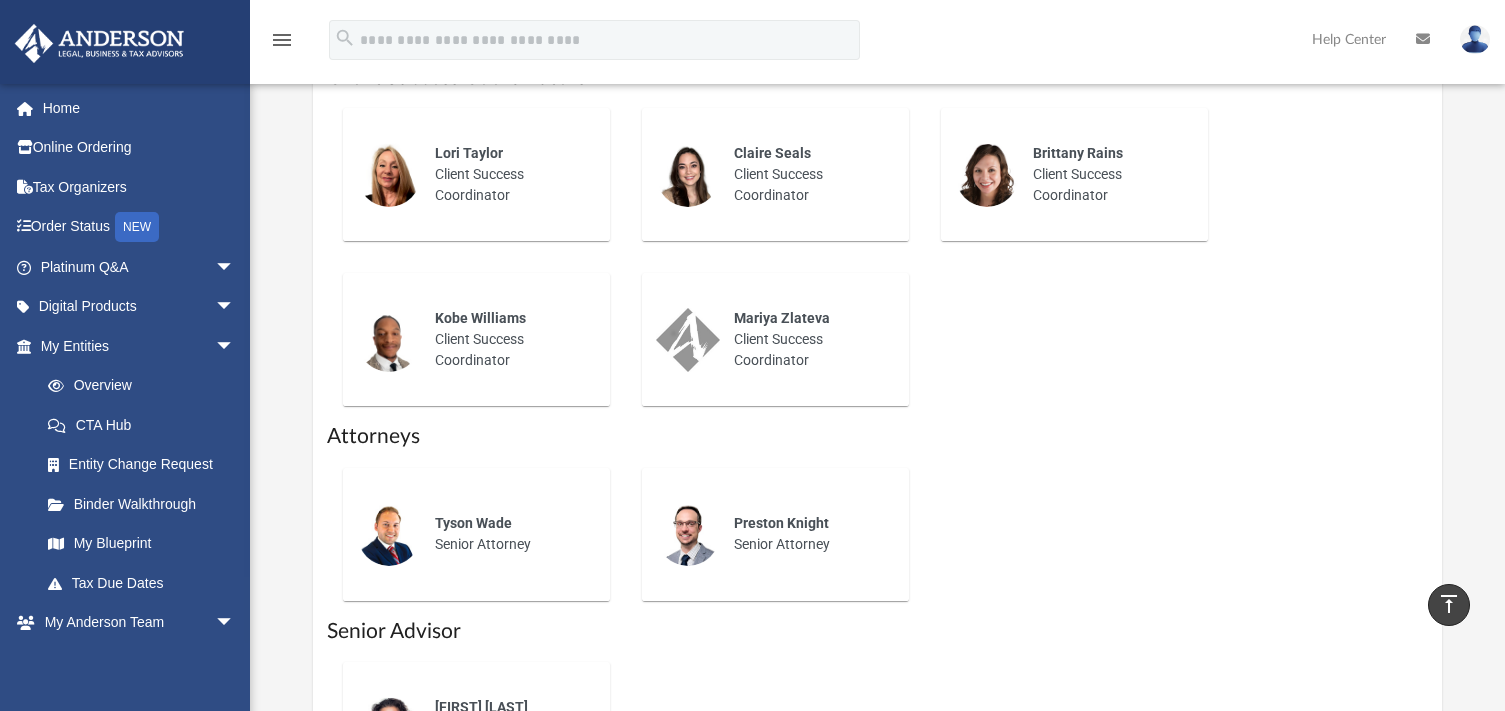 scroll, scrollTop: 1000, scrollLeft: 0, axis: vertical 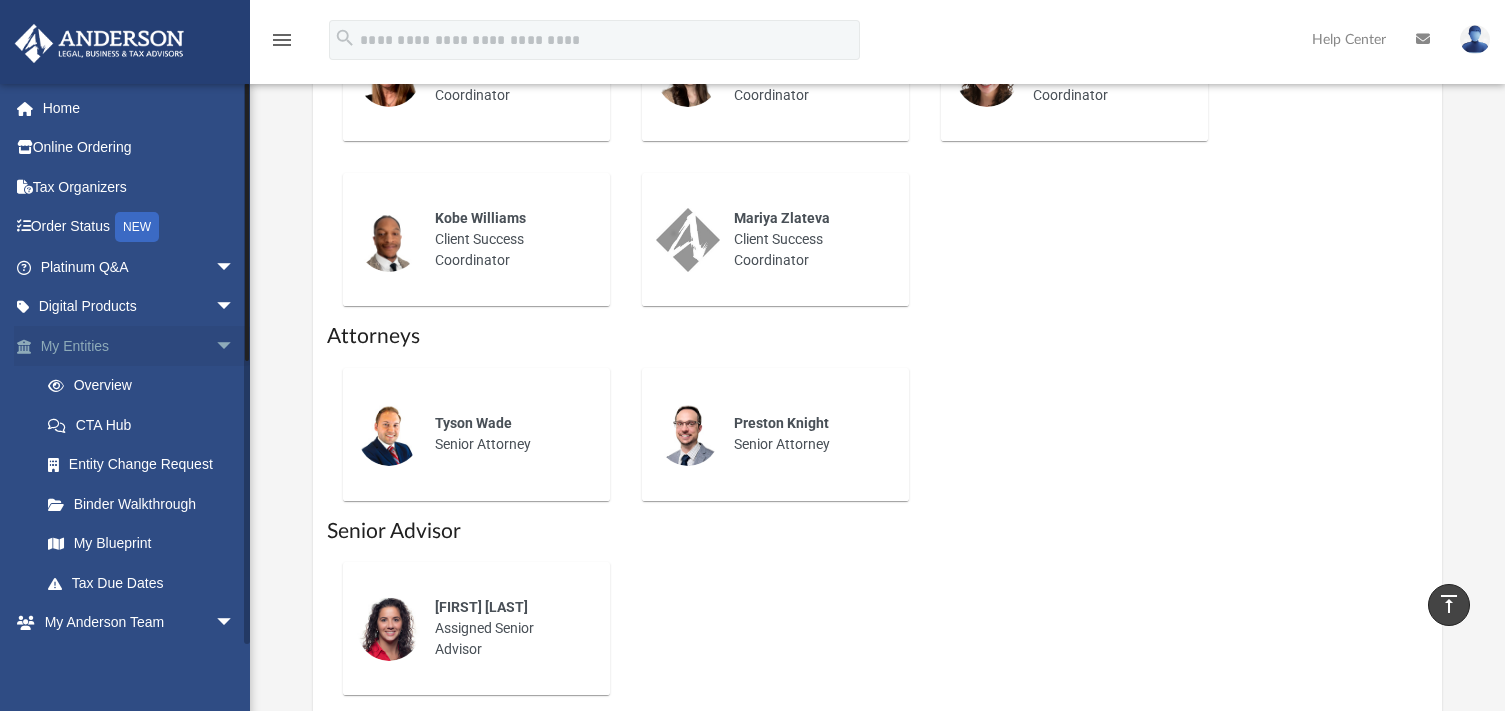 click on "arrow_drop_down" at bounding box center (235, 346) 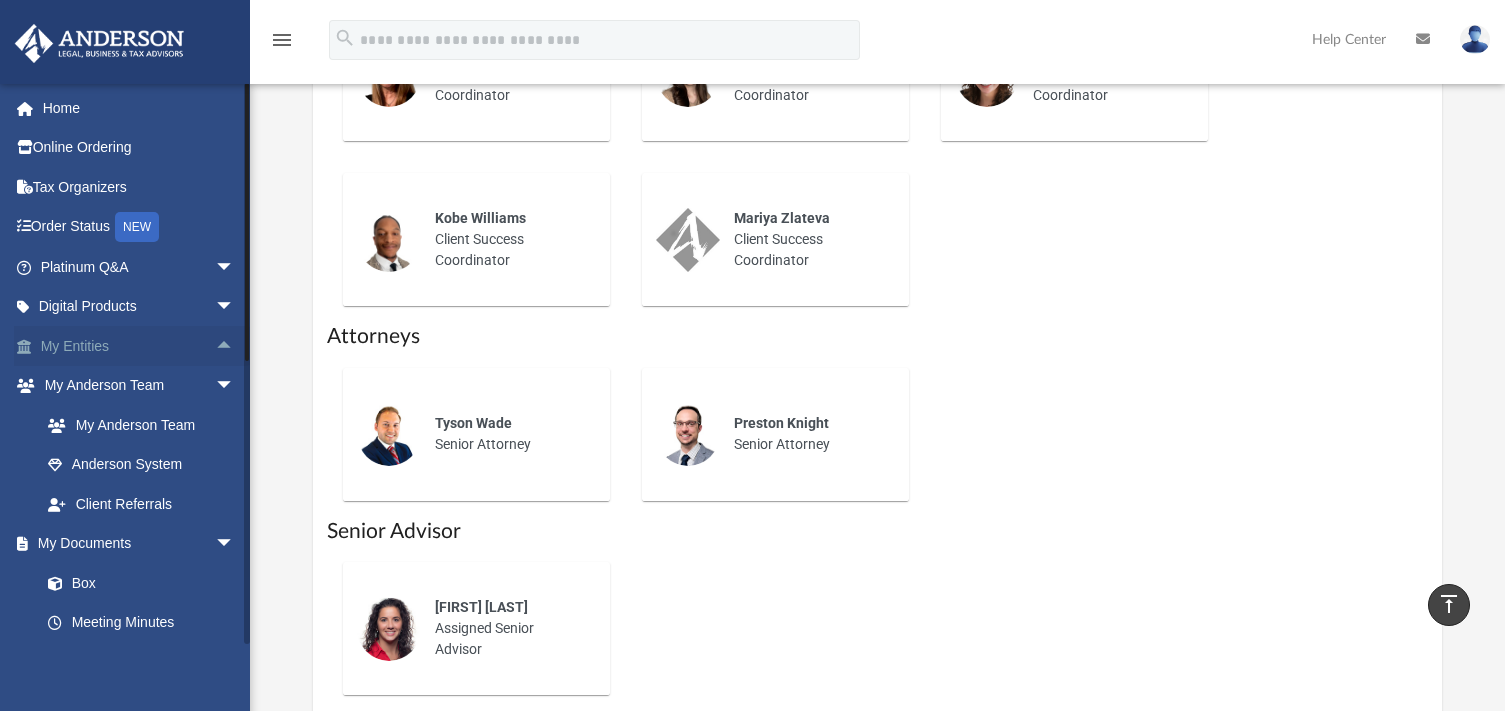 click on "arrow_drop_up" at bounding box center (235, 346) 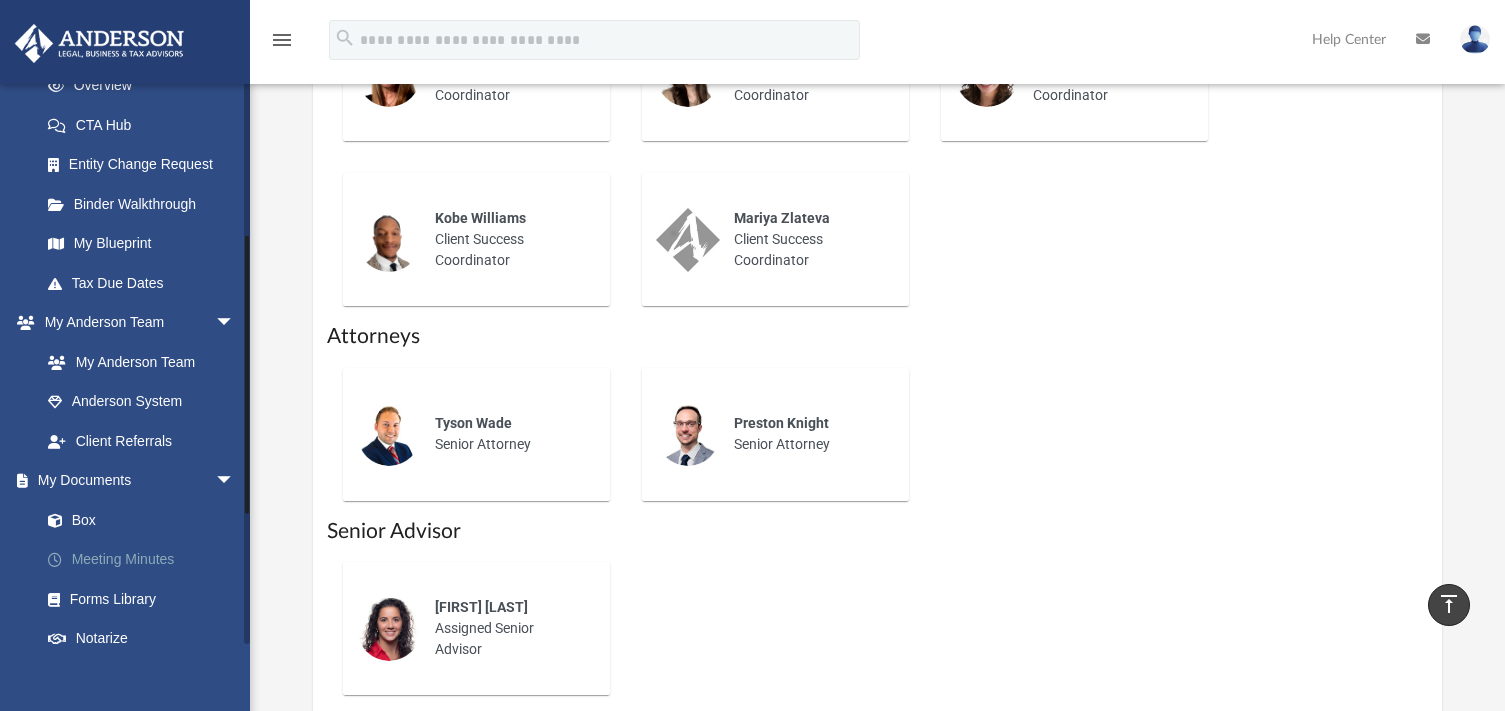 scroll, scrollTop: 400, scrollLeft: 0, axis: vertical 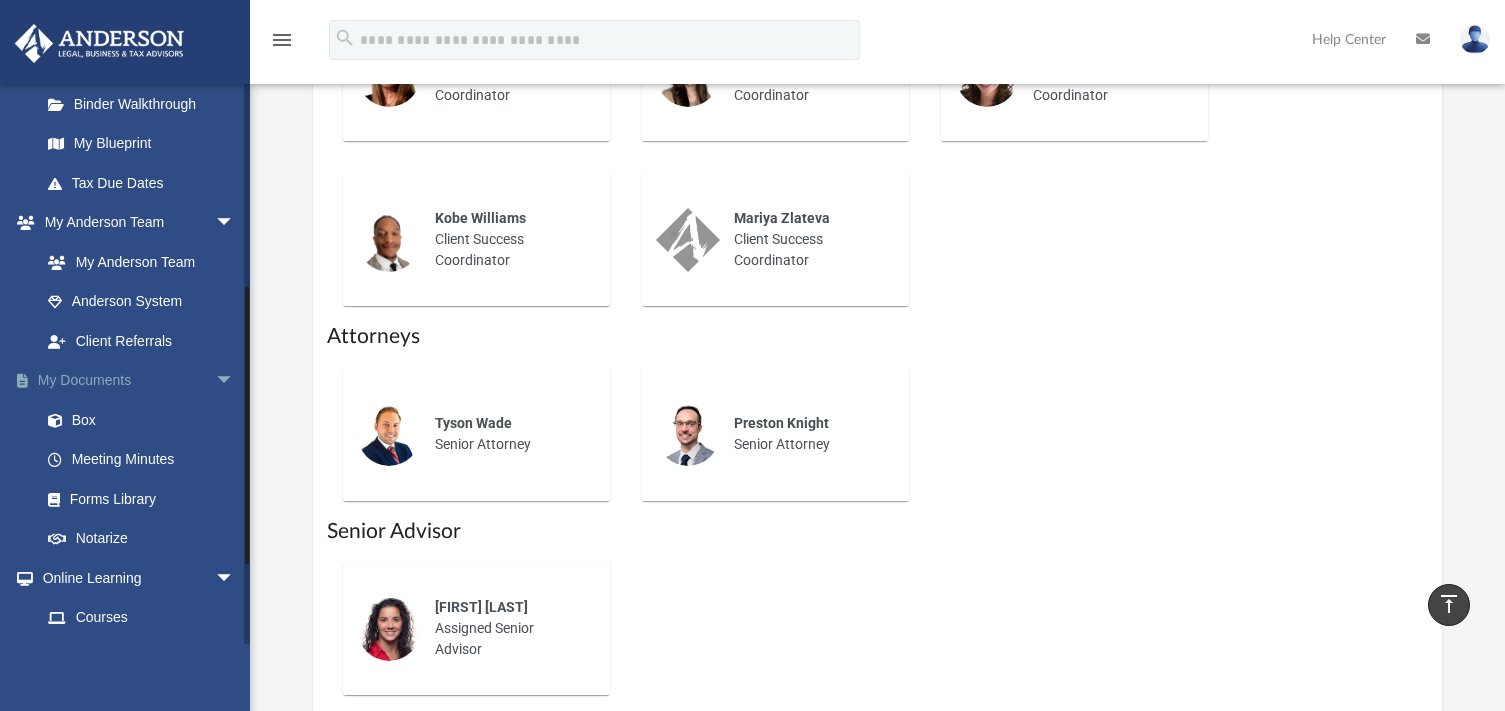 click on "arrow_drop_down" at bounding box center [235, 381] 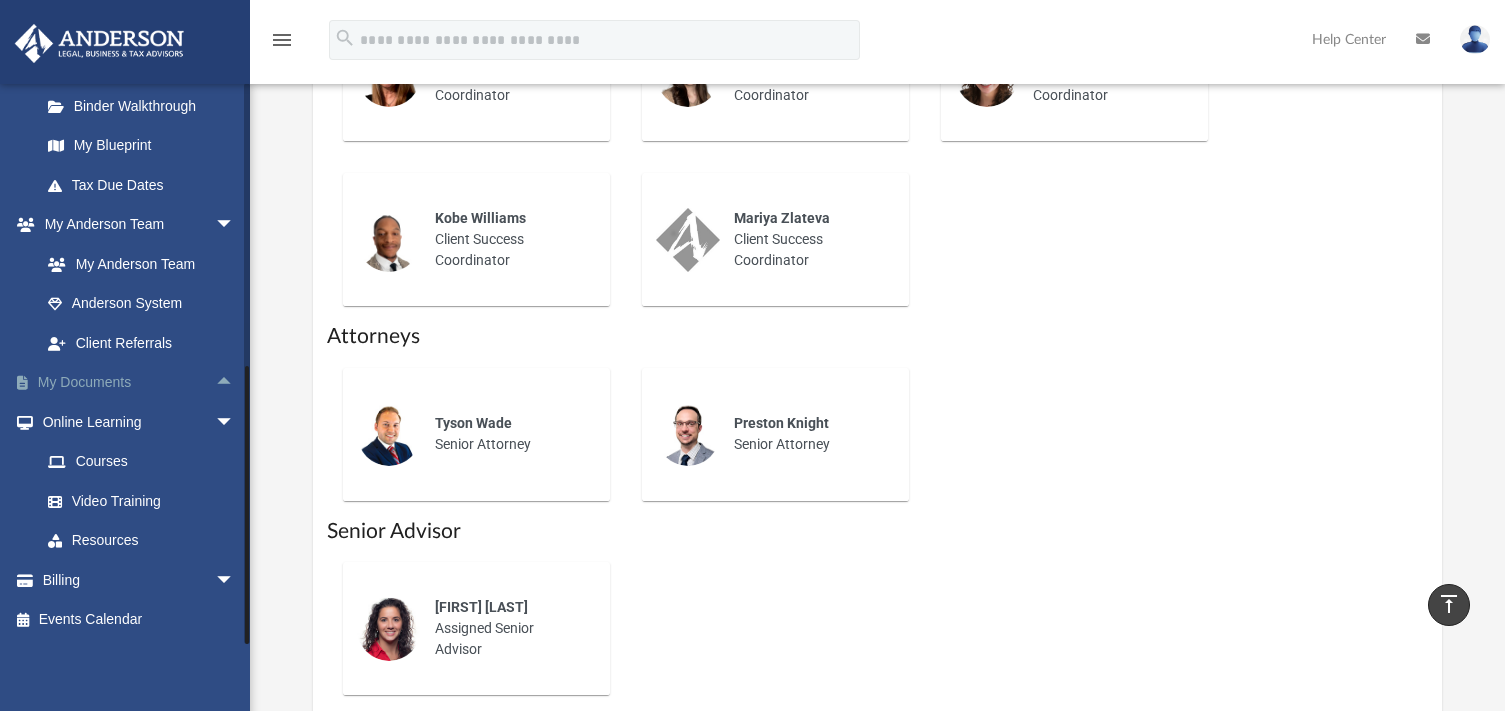 scroll, scrollTop: 398, scrollLeft: 0, axis: vertical 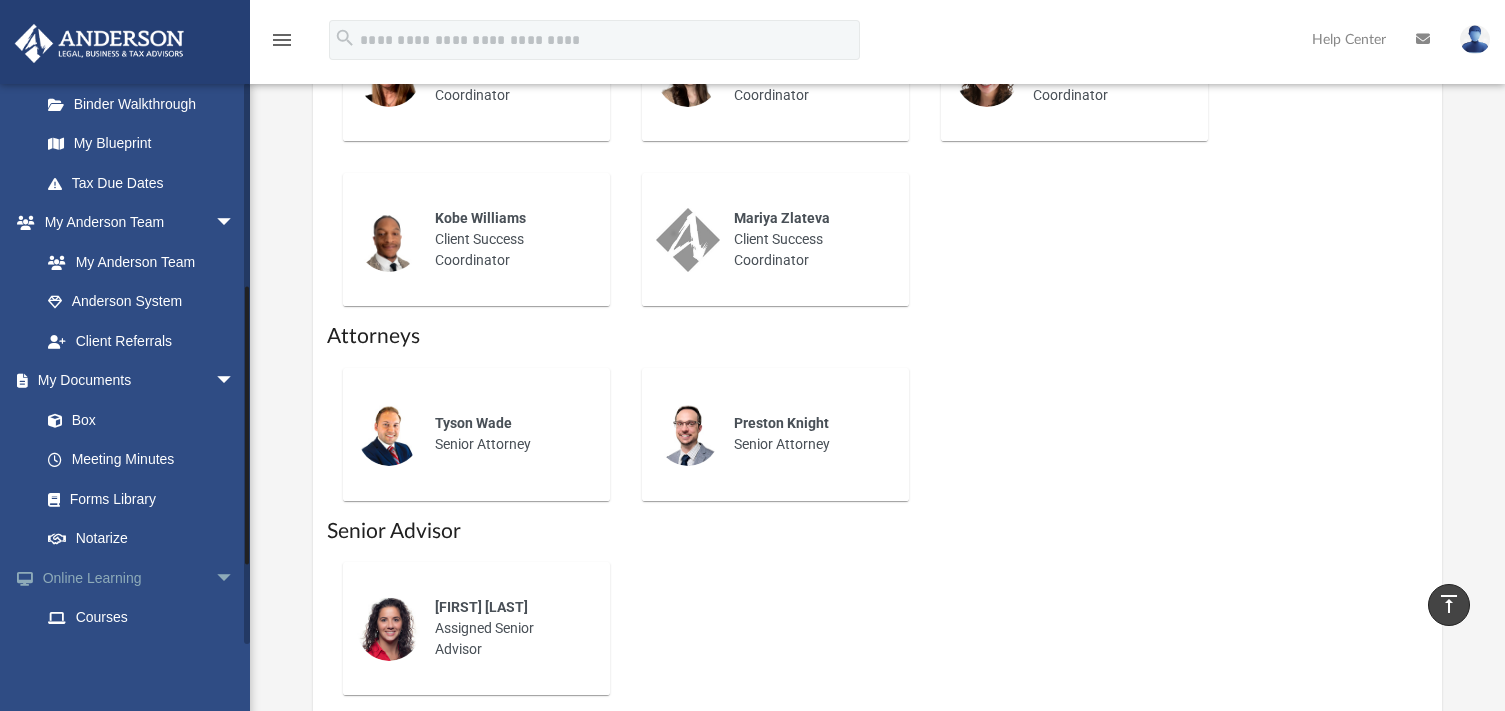 click on "arrow_drop_down" at bounding box center (235, 578) 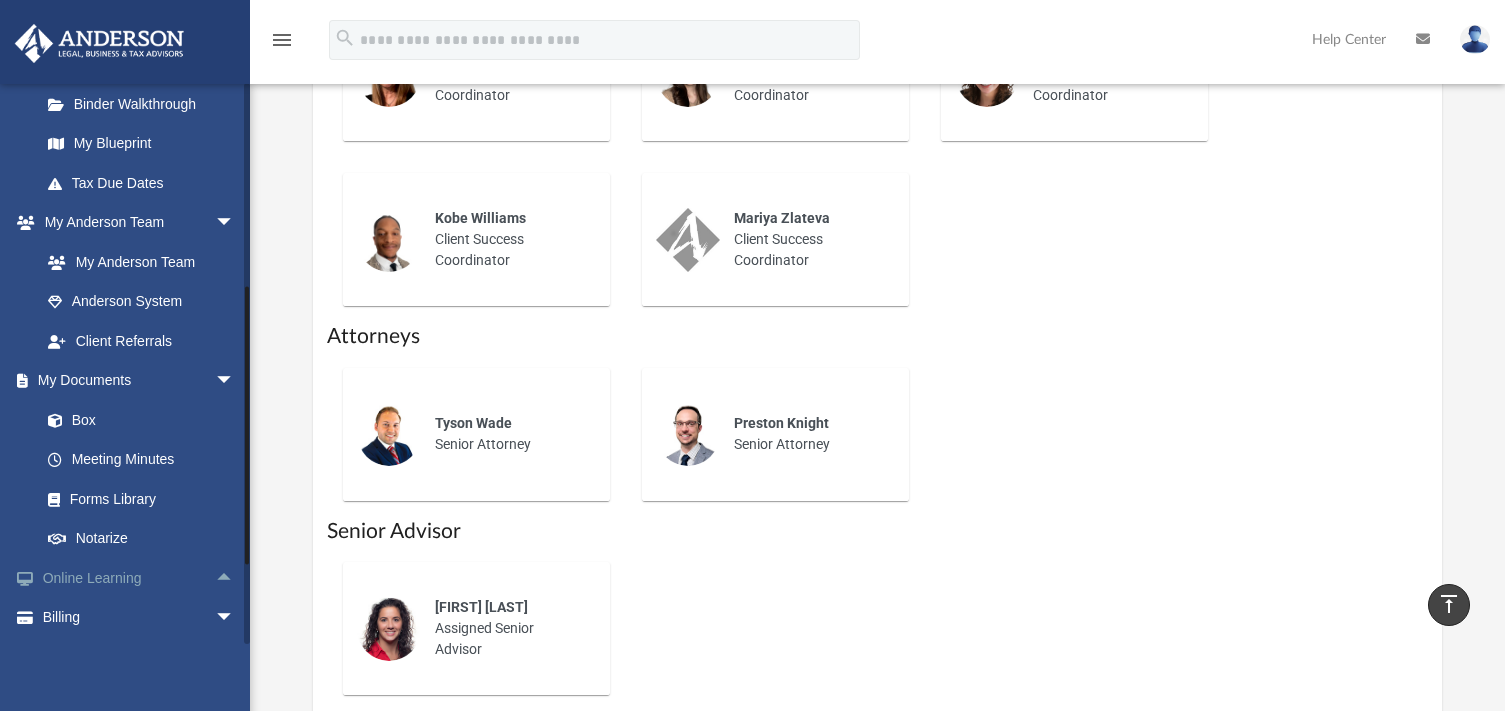 click on "arrow_drop_up" at bounding box center (235, 578) 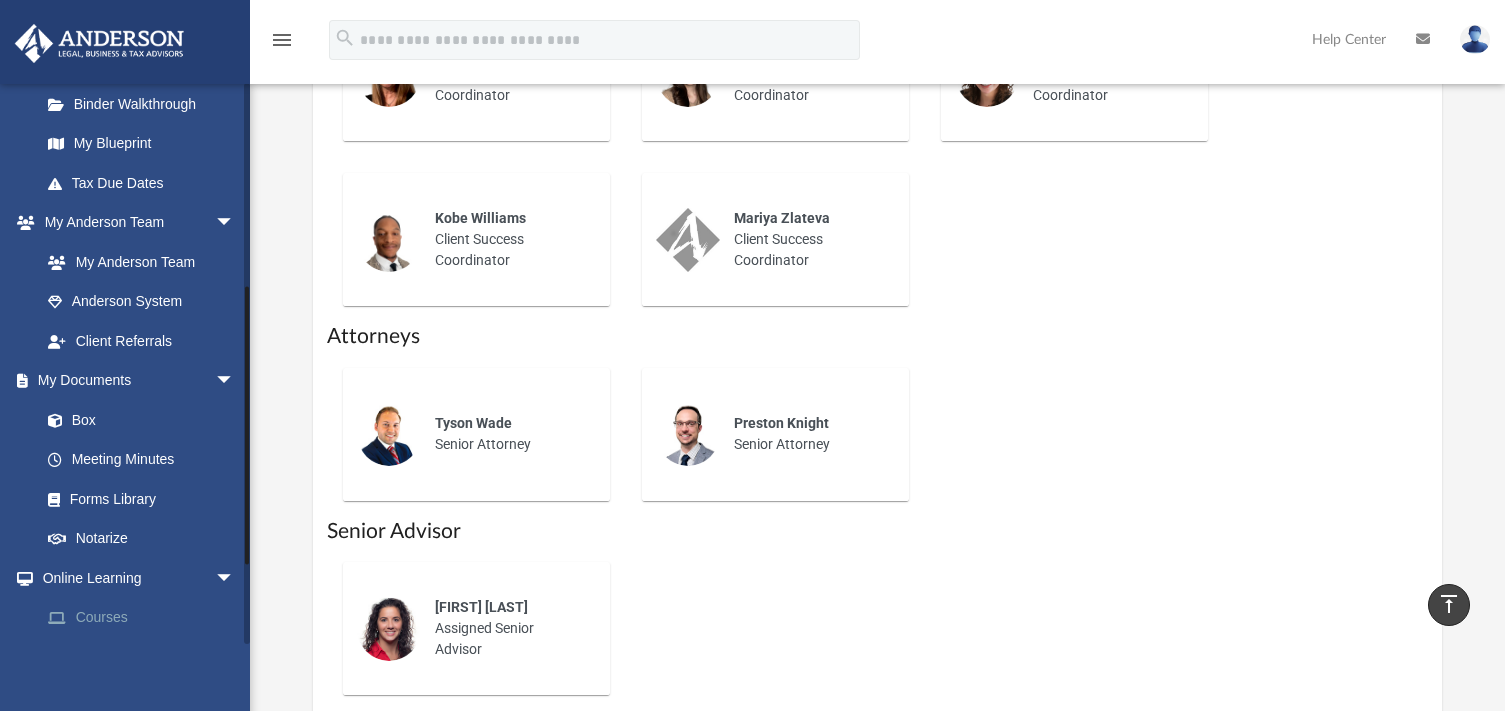 click on "Courses" at bounding box center [146, 618] 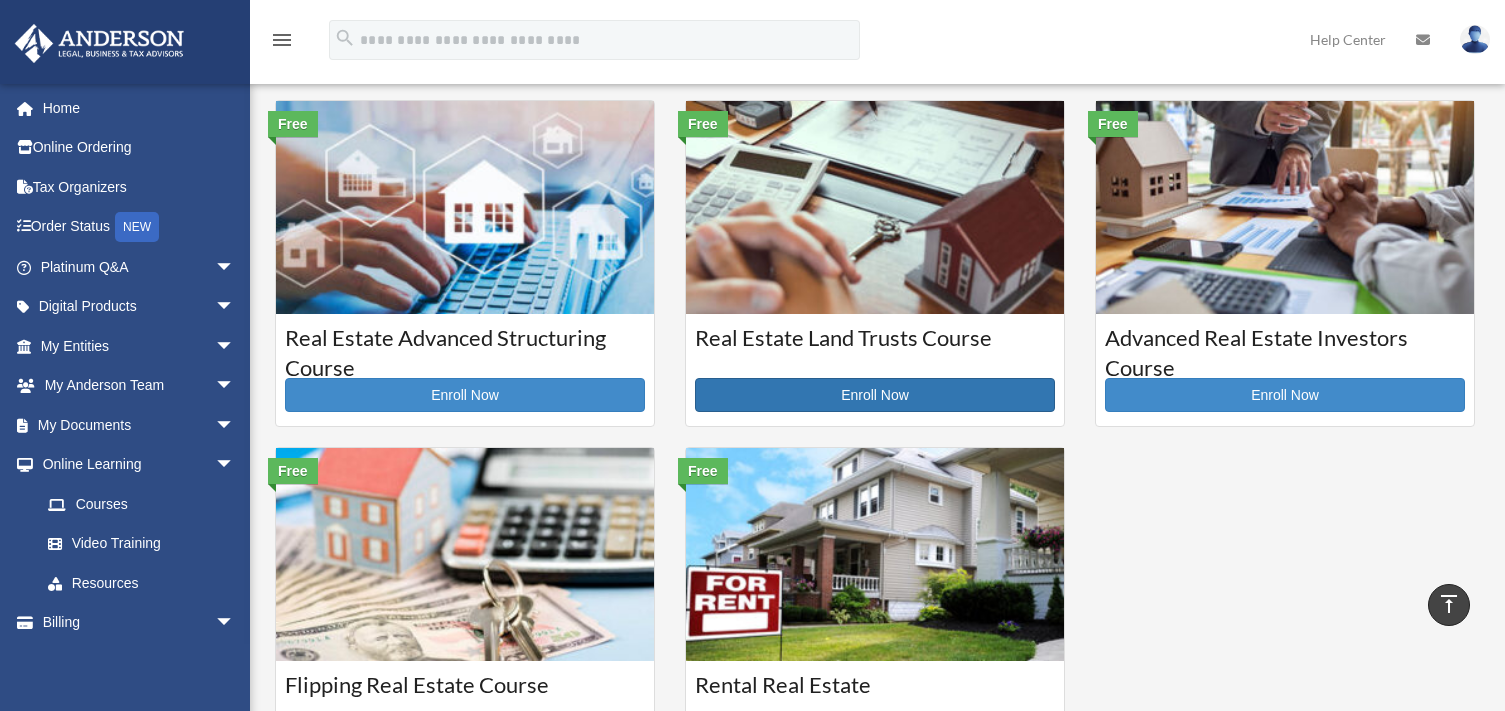 scroll, scrollTop: 200, scrollLeft: 0, axis: vertical 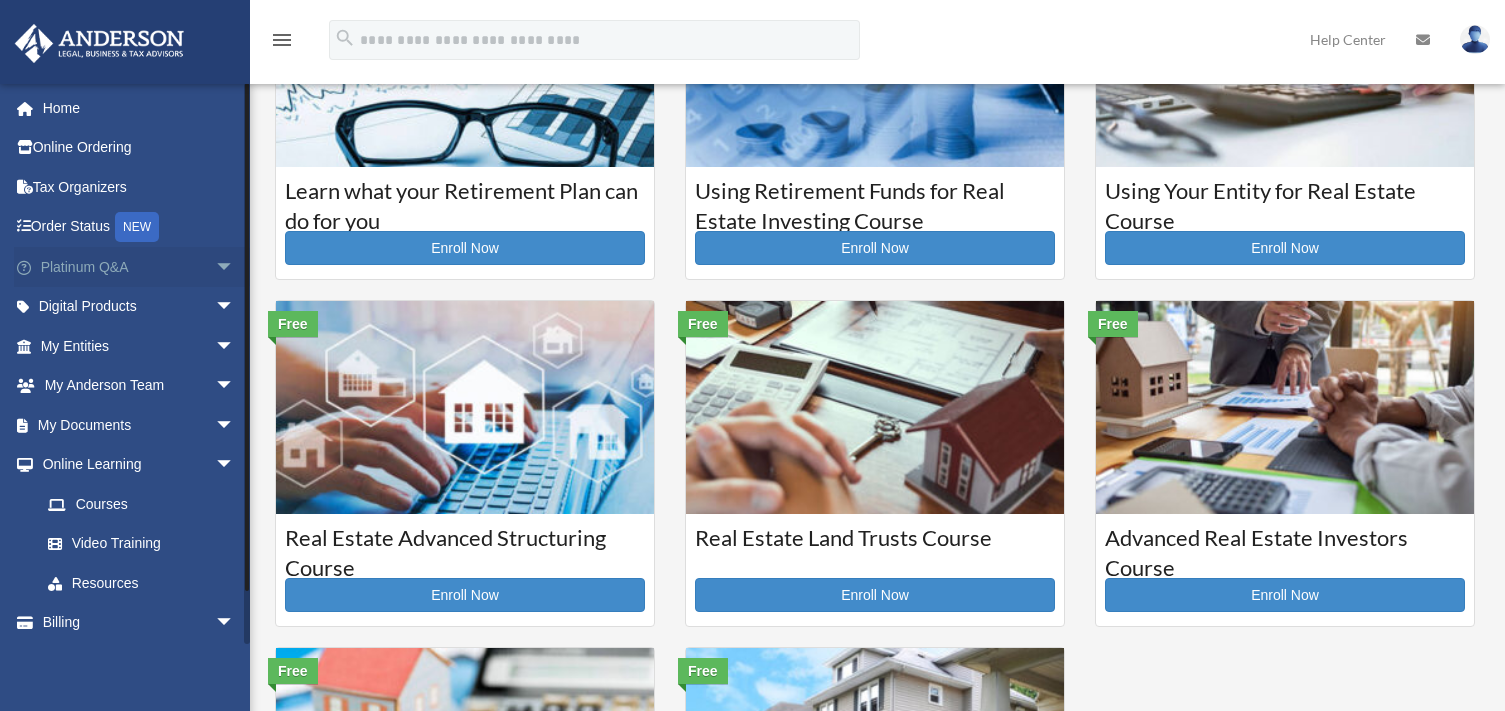 click on "arrow_drop_down" at bounding box center [235, 267] 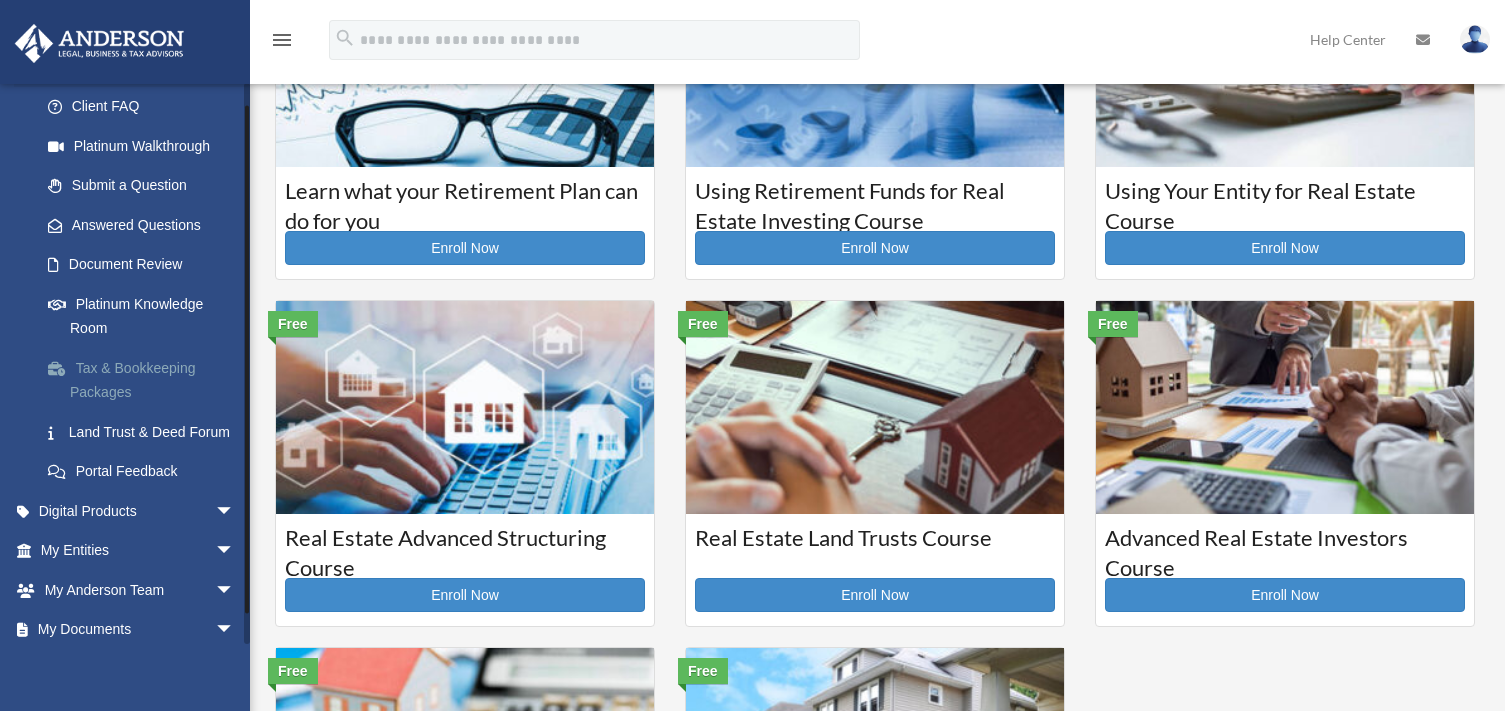 scroll, scrollTop: 0, scrollLeft: 0, axis: both 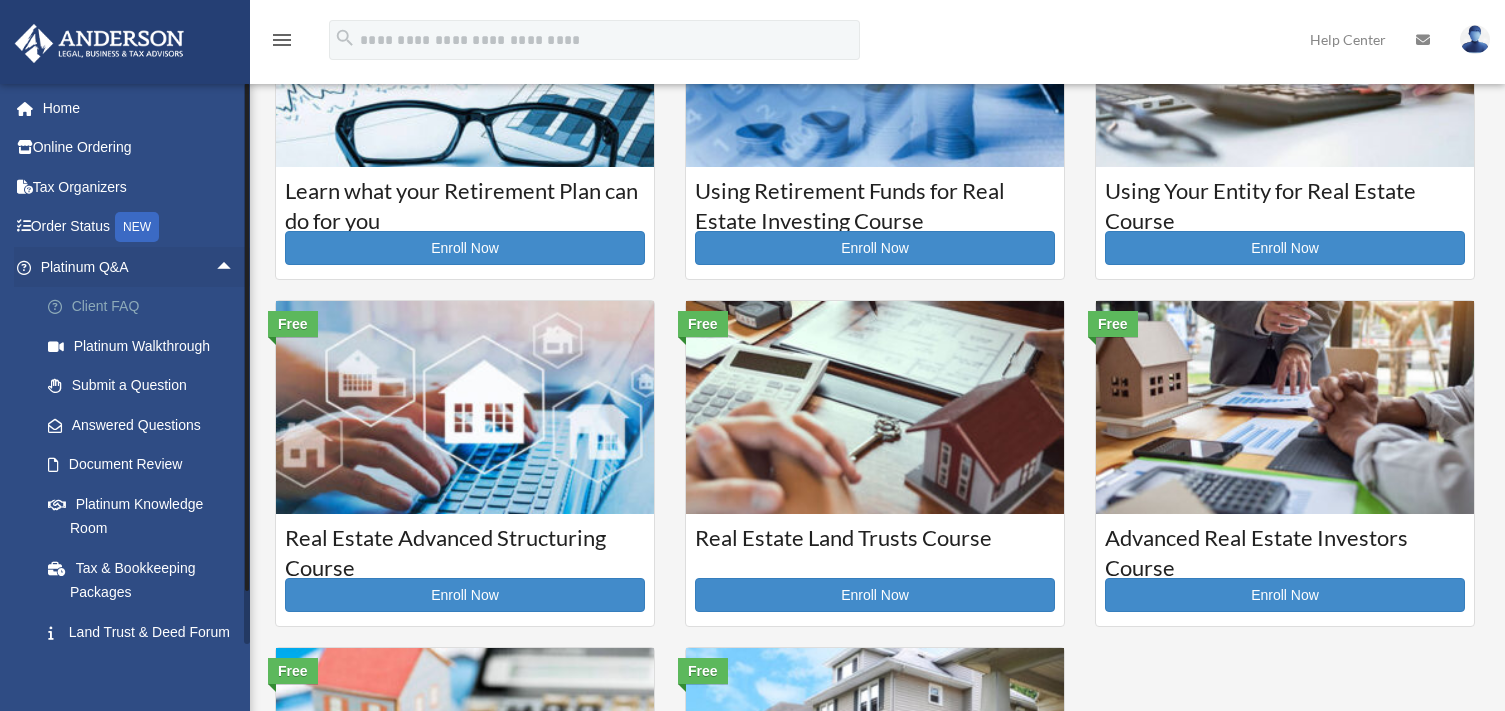 click on "Client FAQ" at bounding box center (146, 307) 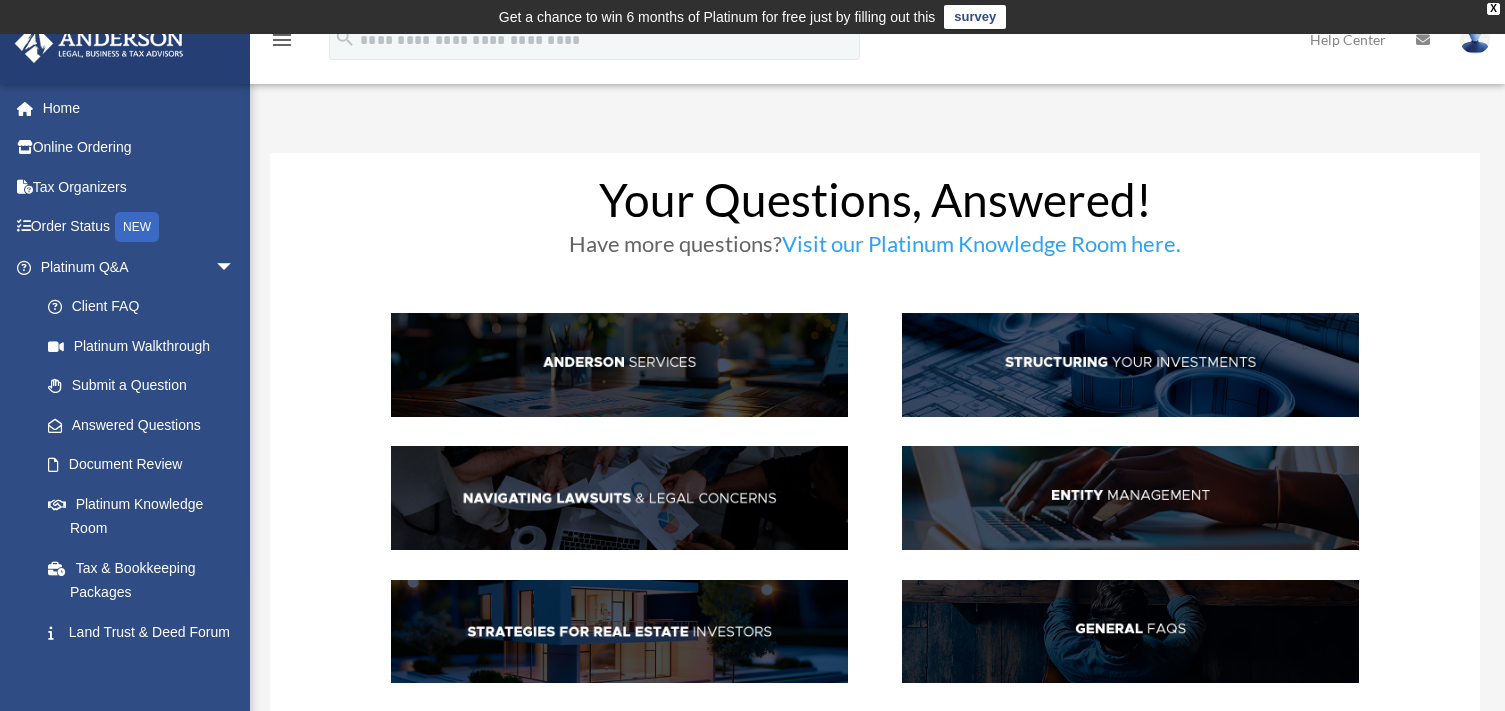 scroll, scrollTop: 100, scrollLeft: 0, axis: vertical 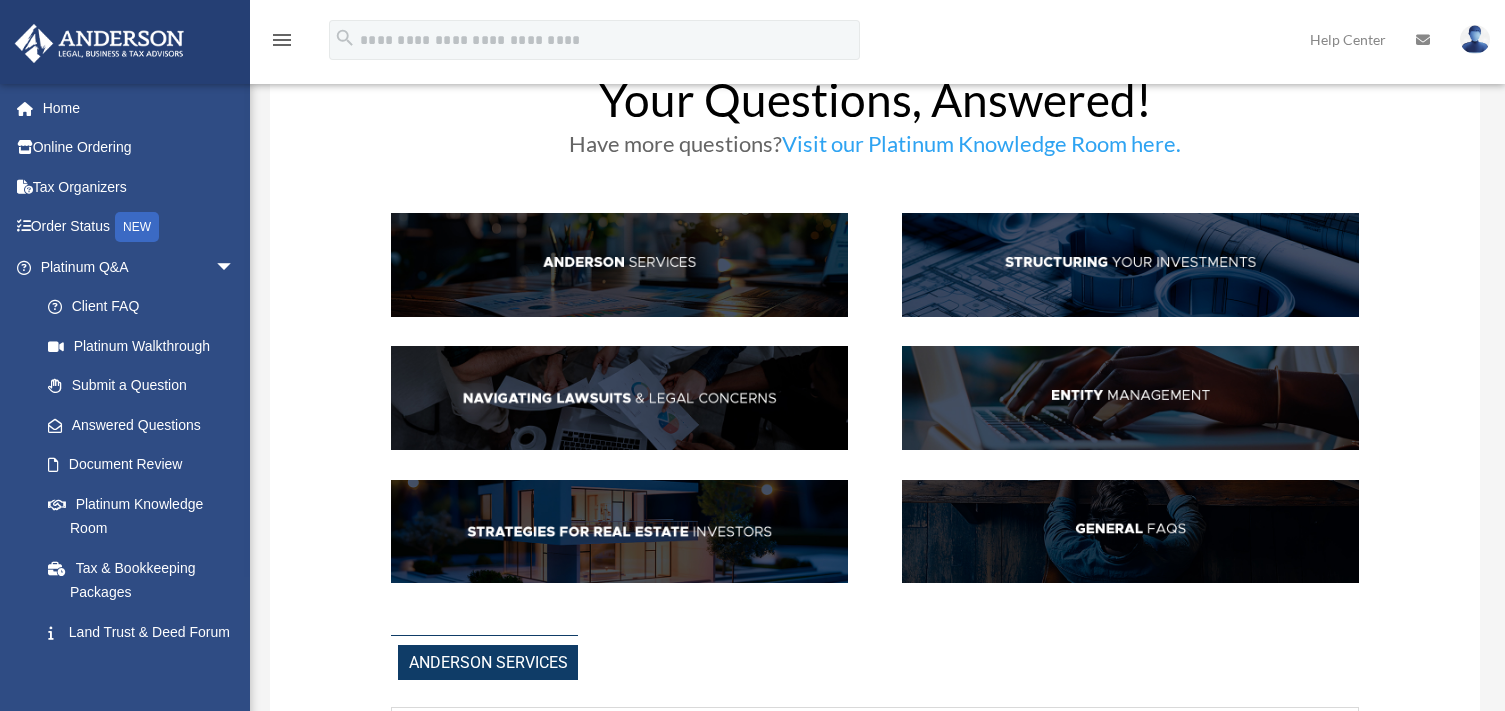 click at bounding box center [1130, 398] 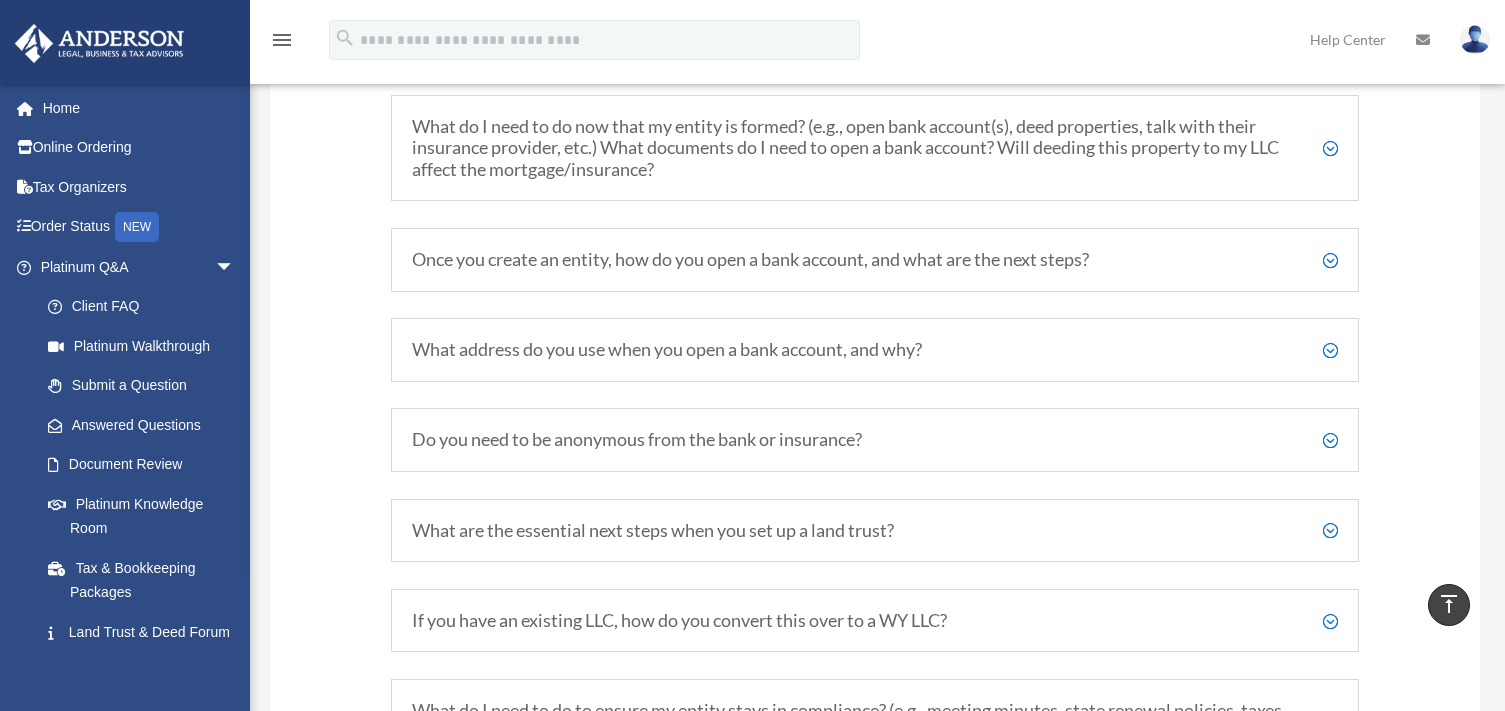 scroll, scrollTop: 2443, scrollLeft: 0, axis: vertical 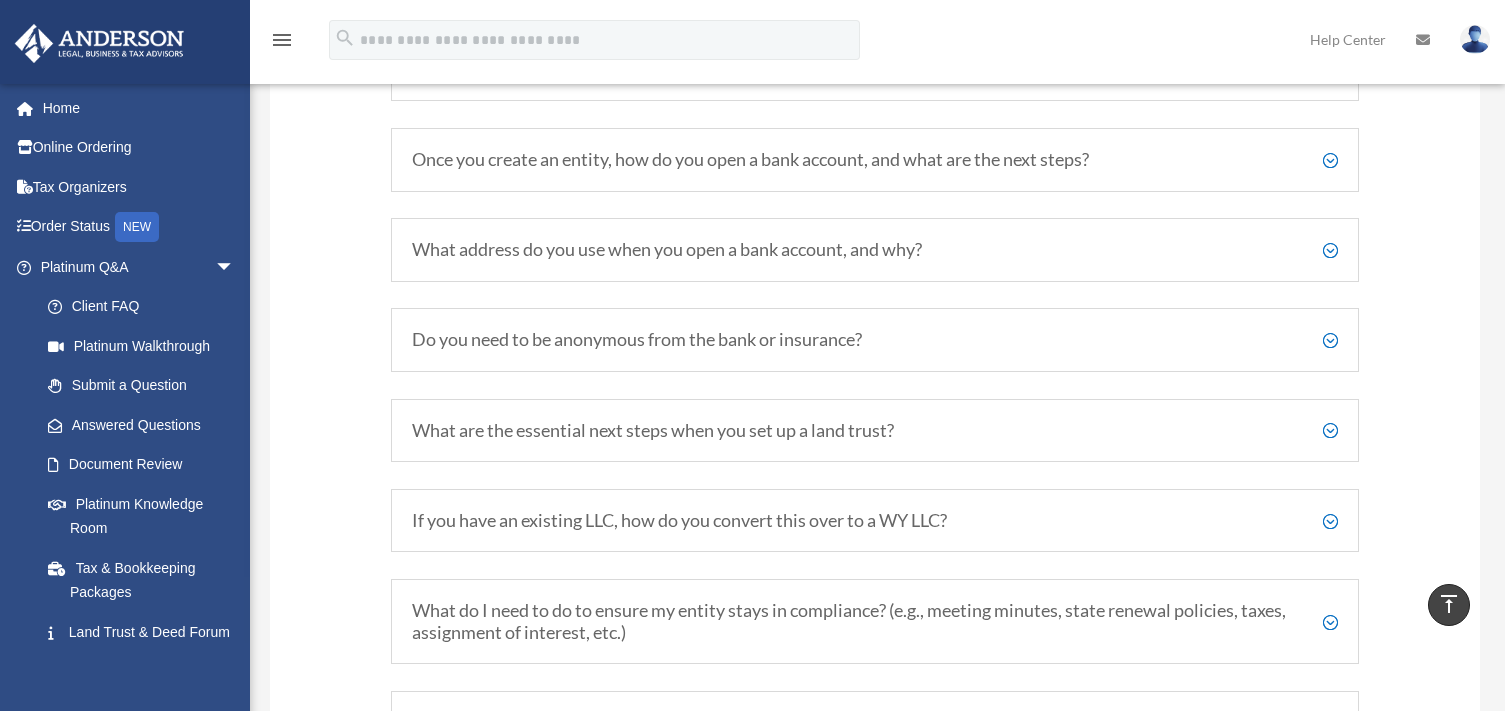 click on "Do you need to be anonymous from the bank or insurance?" at bounding box center [875, 340] 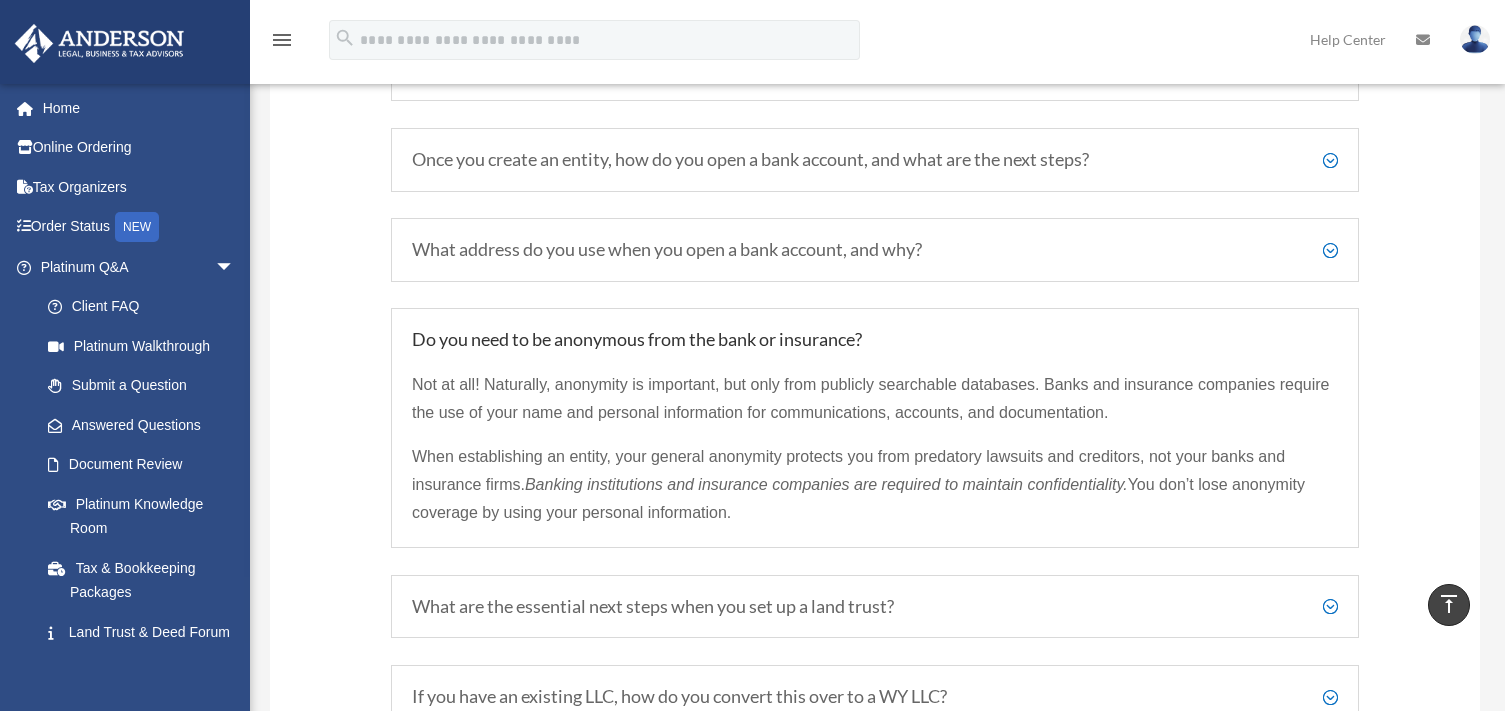 click on "What address do you use when you open a bank account, and why?" at bounding box center [875, 250] 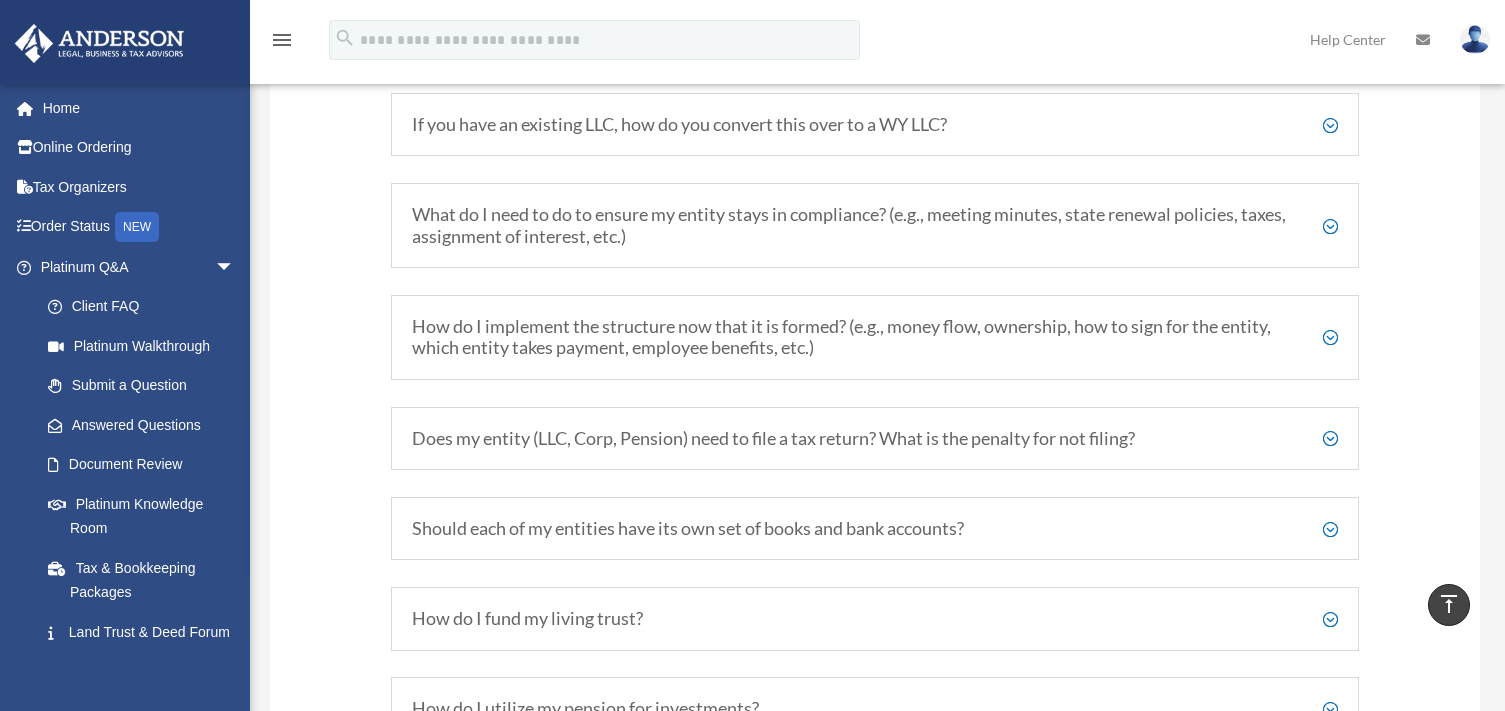 scroll, scrollTop: 3043, scrollLeft: 0, axis: vertical 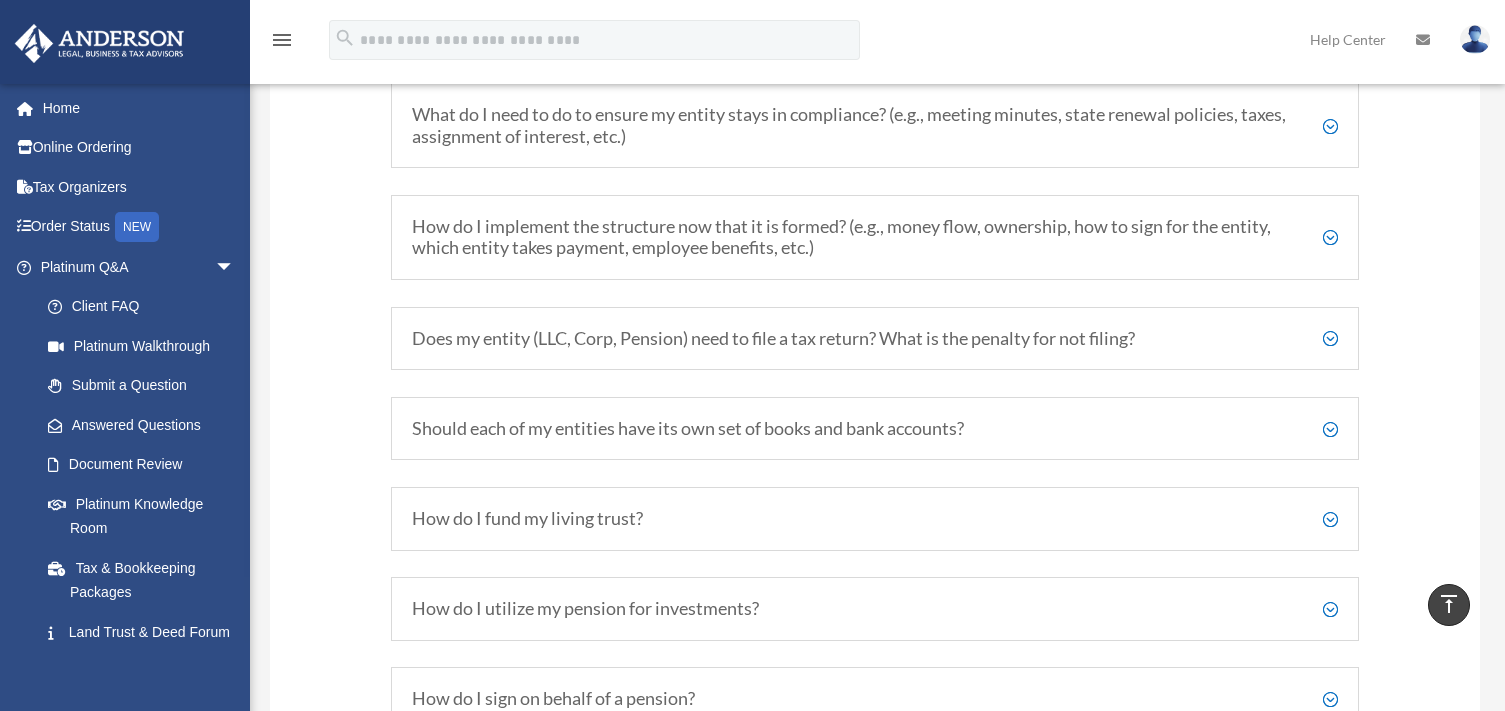 click on "How do I implement the structure now that it is formed? (e.g., money flow, ownership, how to sign for the entity, which entity takes payment, employee benefits, etc.)" at bounding box center [875, 237] 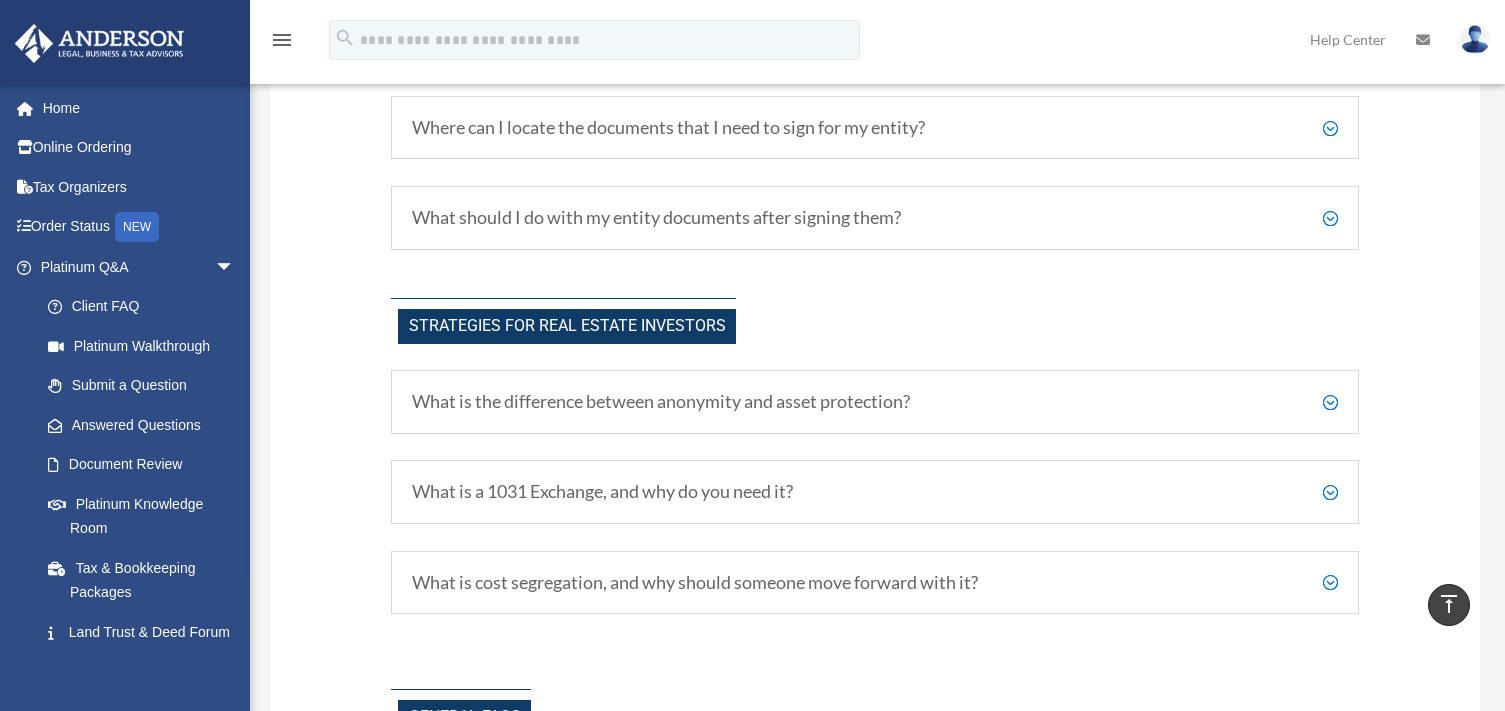 scroll, scrollTop: 4039, scrollLeft: 0, axis: vertical 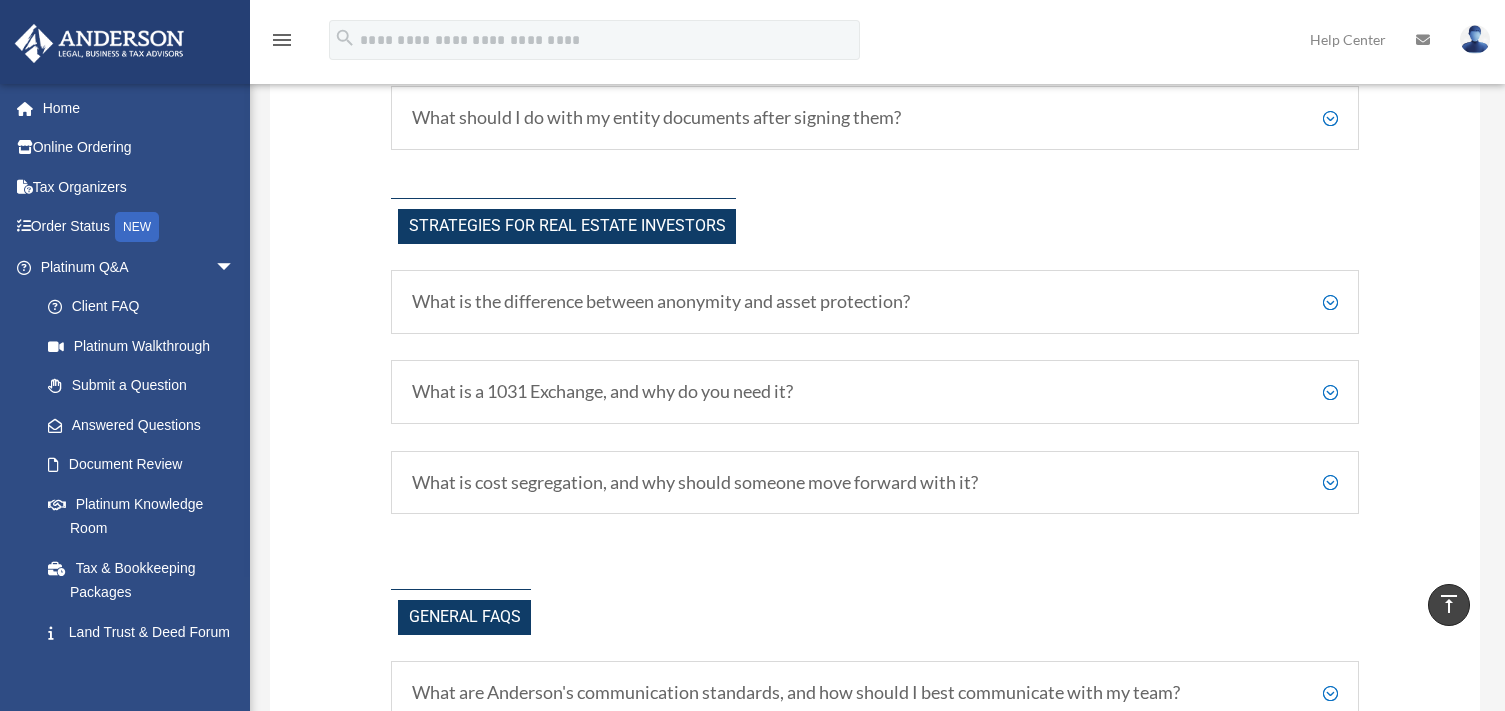 click on "What is cost segregation, and why should someone move forward with it?" at bounding box center [875, 483] 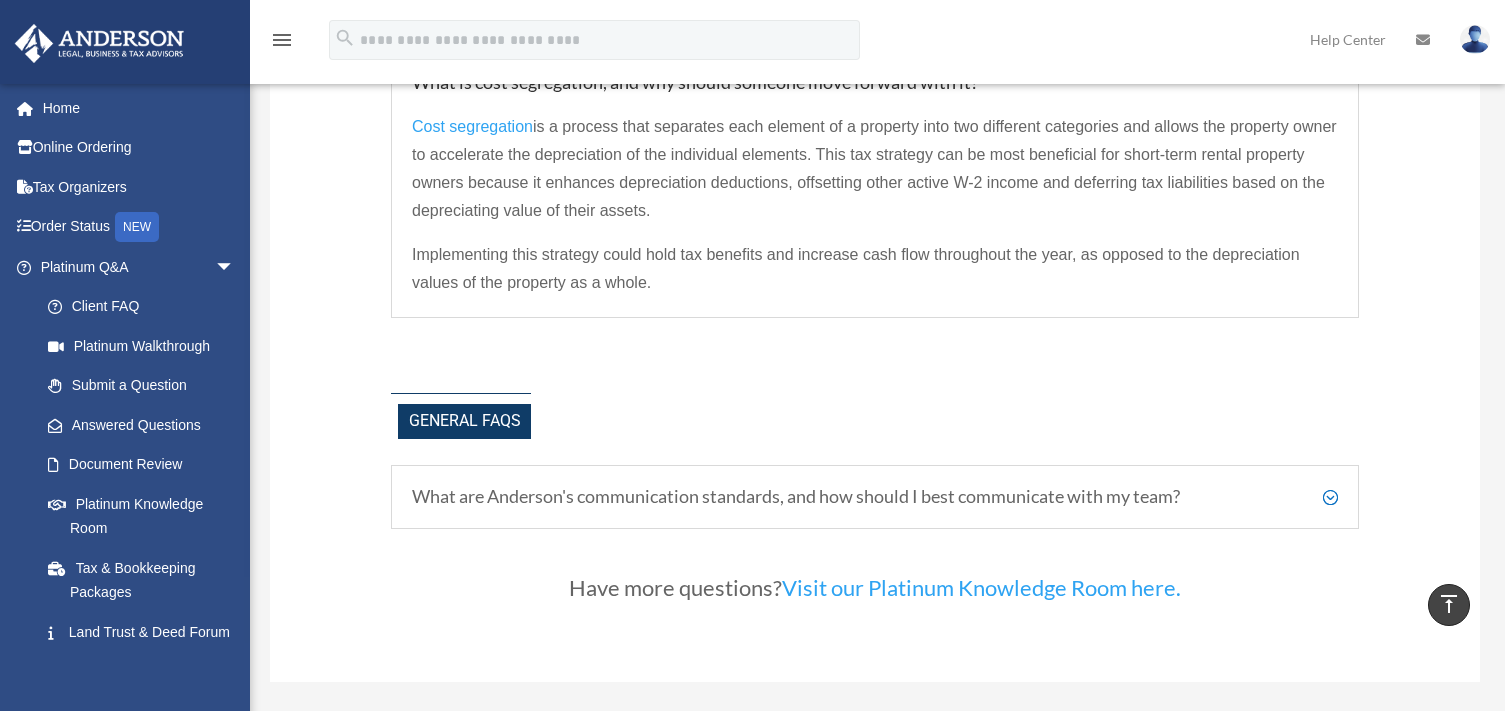 scroll, scrollTop: 4539, scrollLeft: 0, axis: vertical 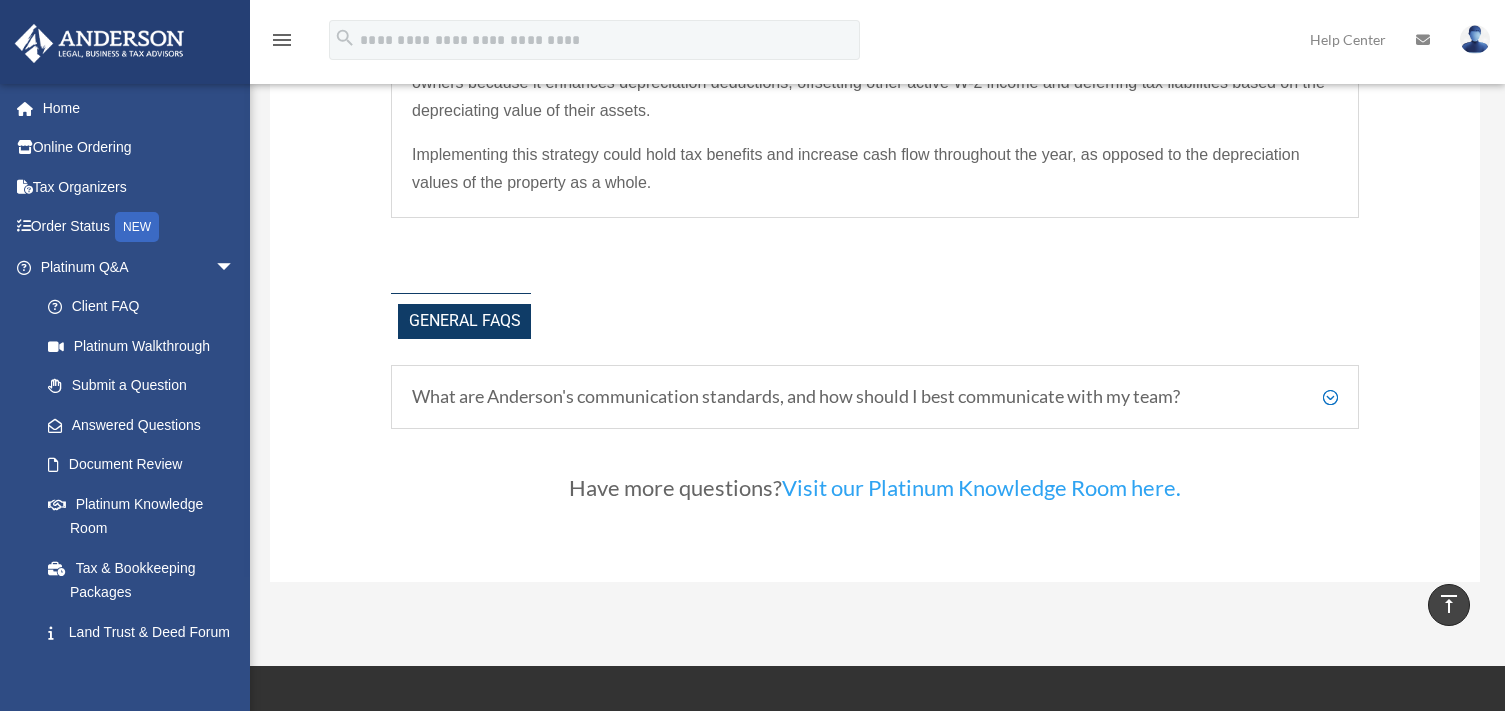 click on "What are Anderson's communication standards, and how should I best communicate with my team?" at bounding box center [875, 397] 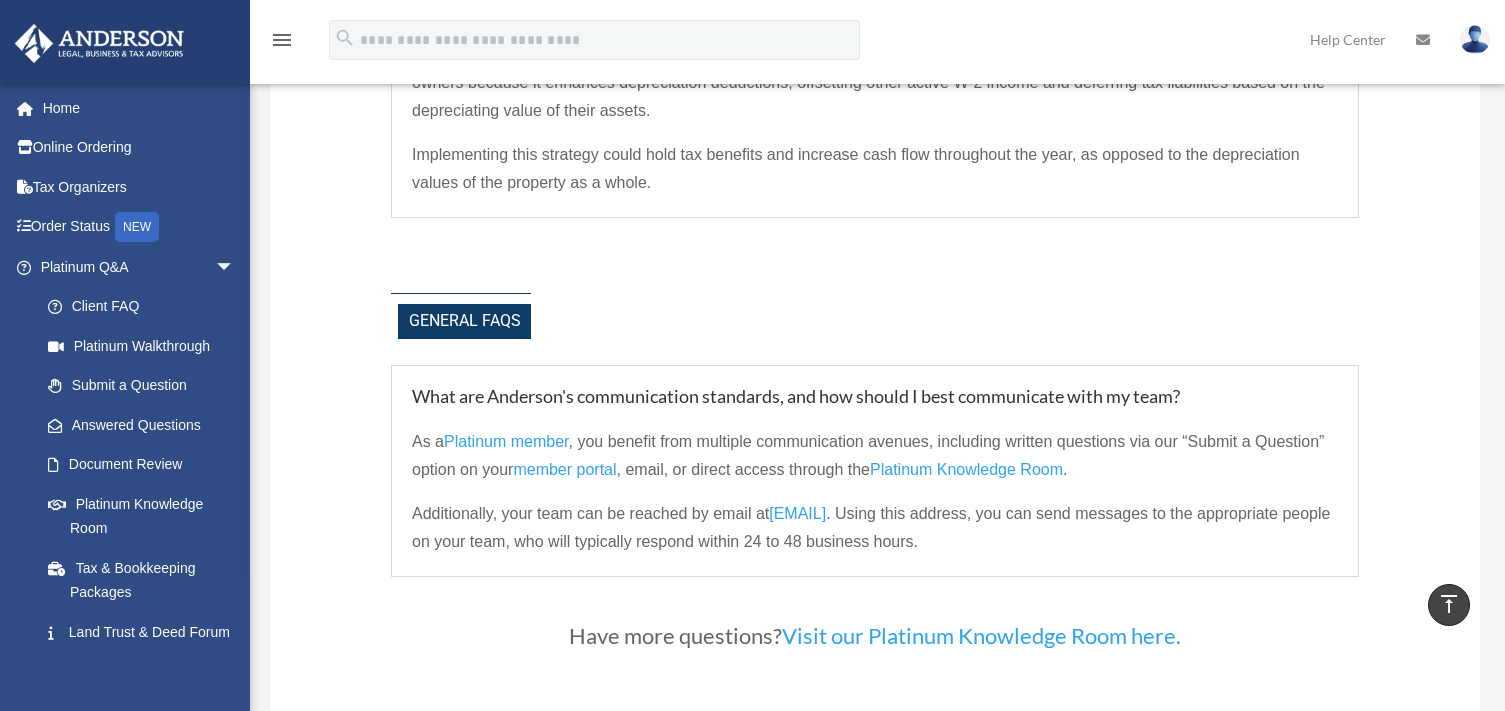 click on "vertical_align_top" at bounding box center (1449, 604) 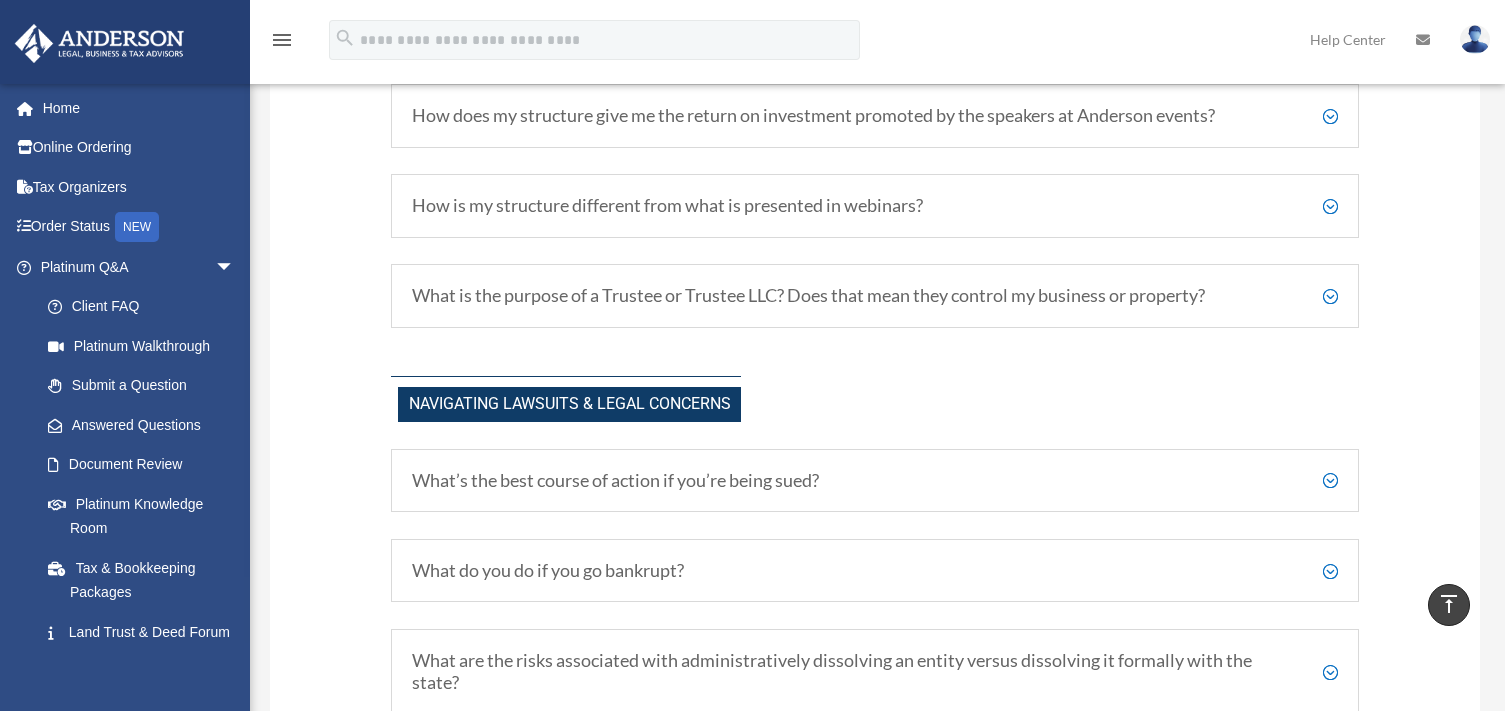 scroll, scrollTop: 0, scrollLeft: 0, axis: both 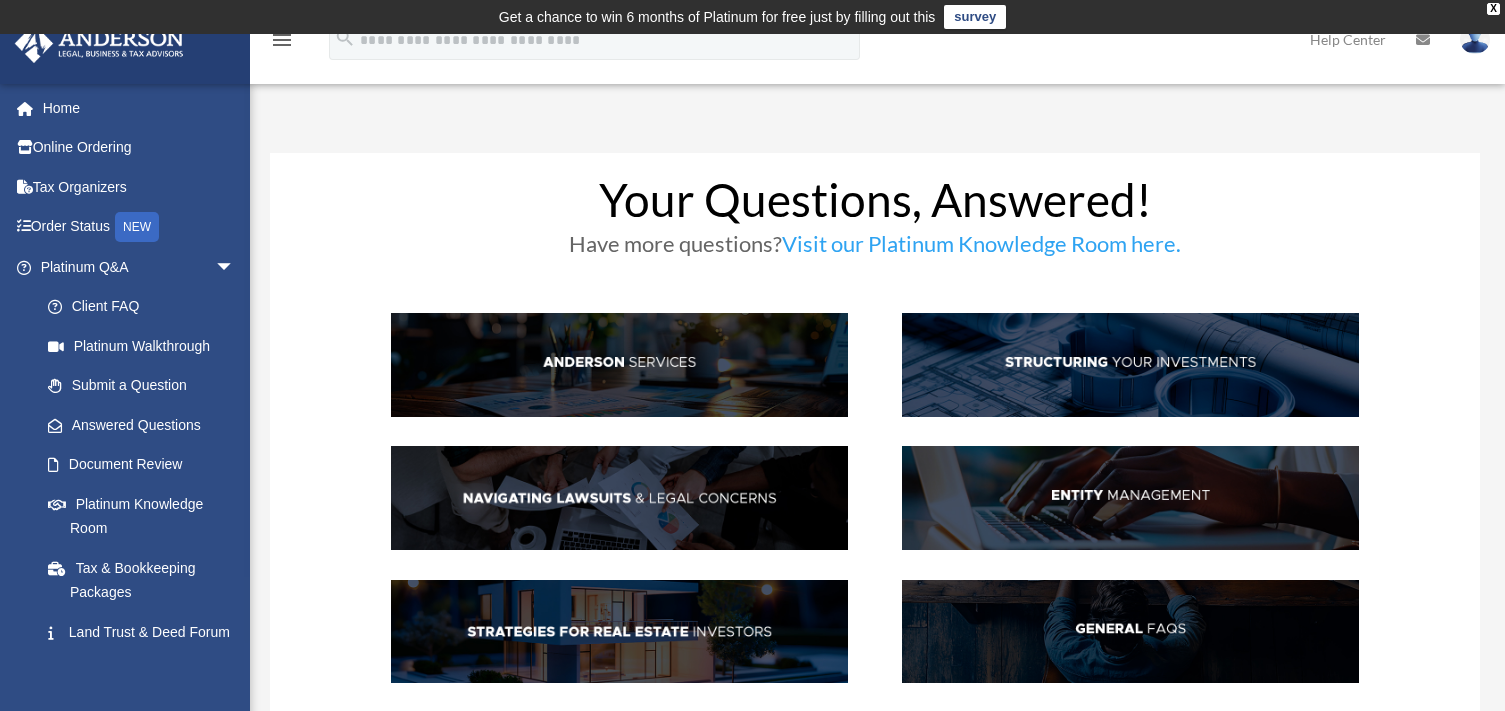 click at bounding box center (1130, 632) 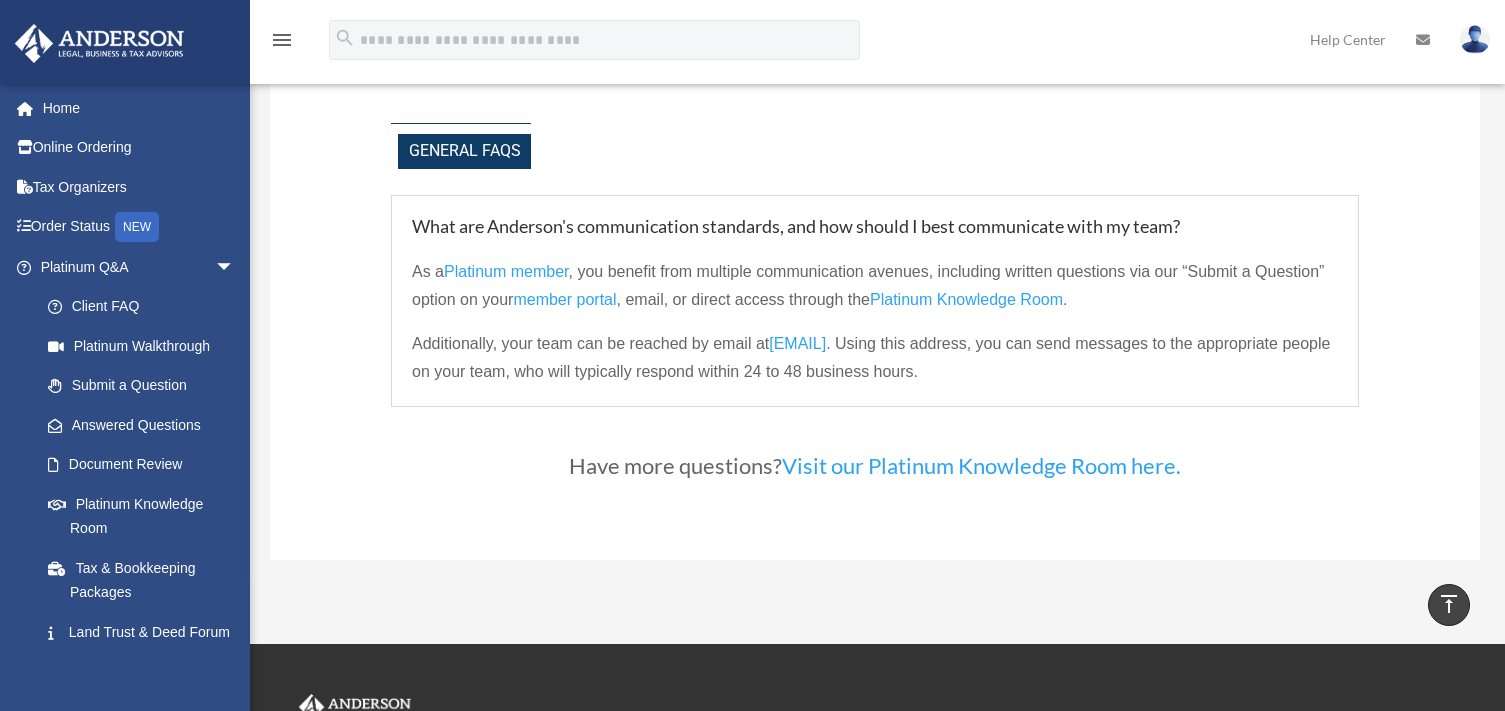 click on "vertical_align_top" at bounding box center [1449, 604] 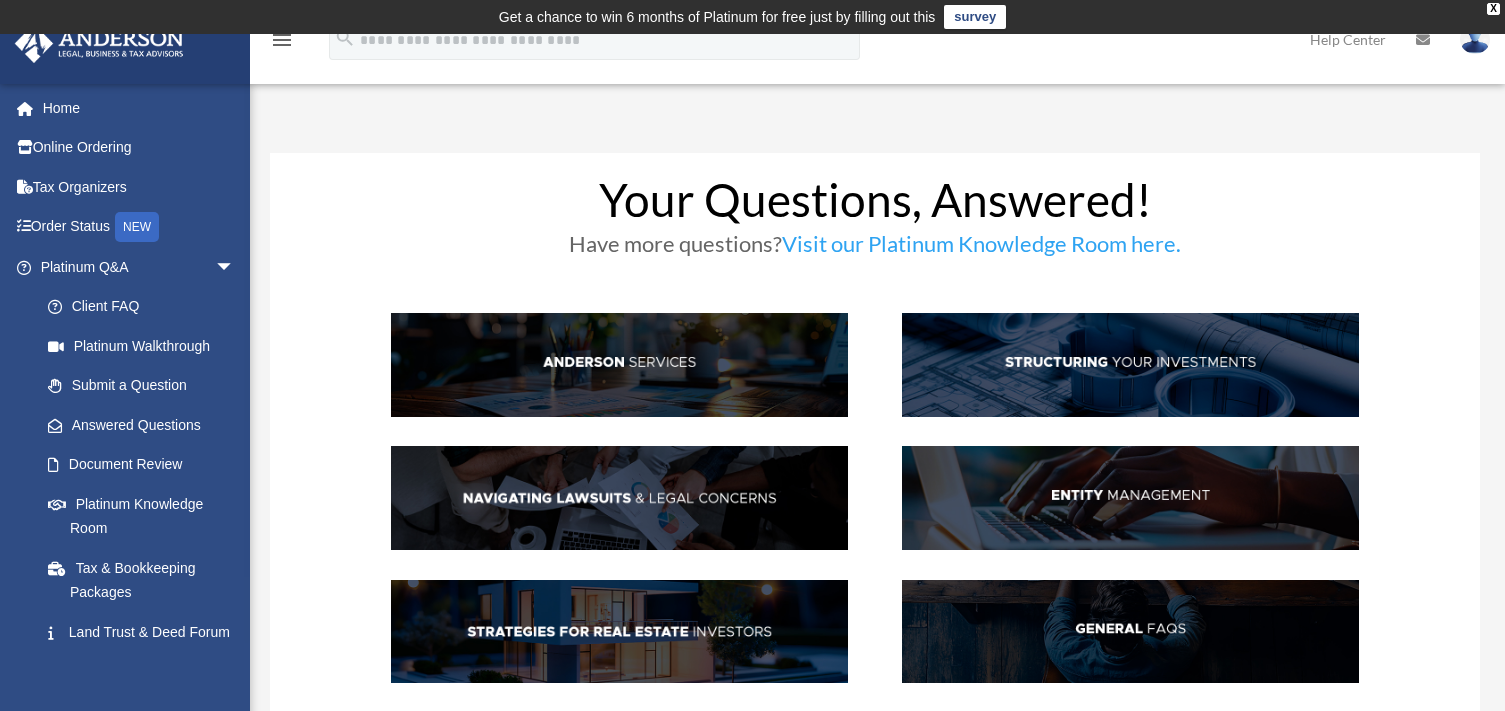 scroll, scrollTop: 100, scrollLeft: 0, axis: vertical 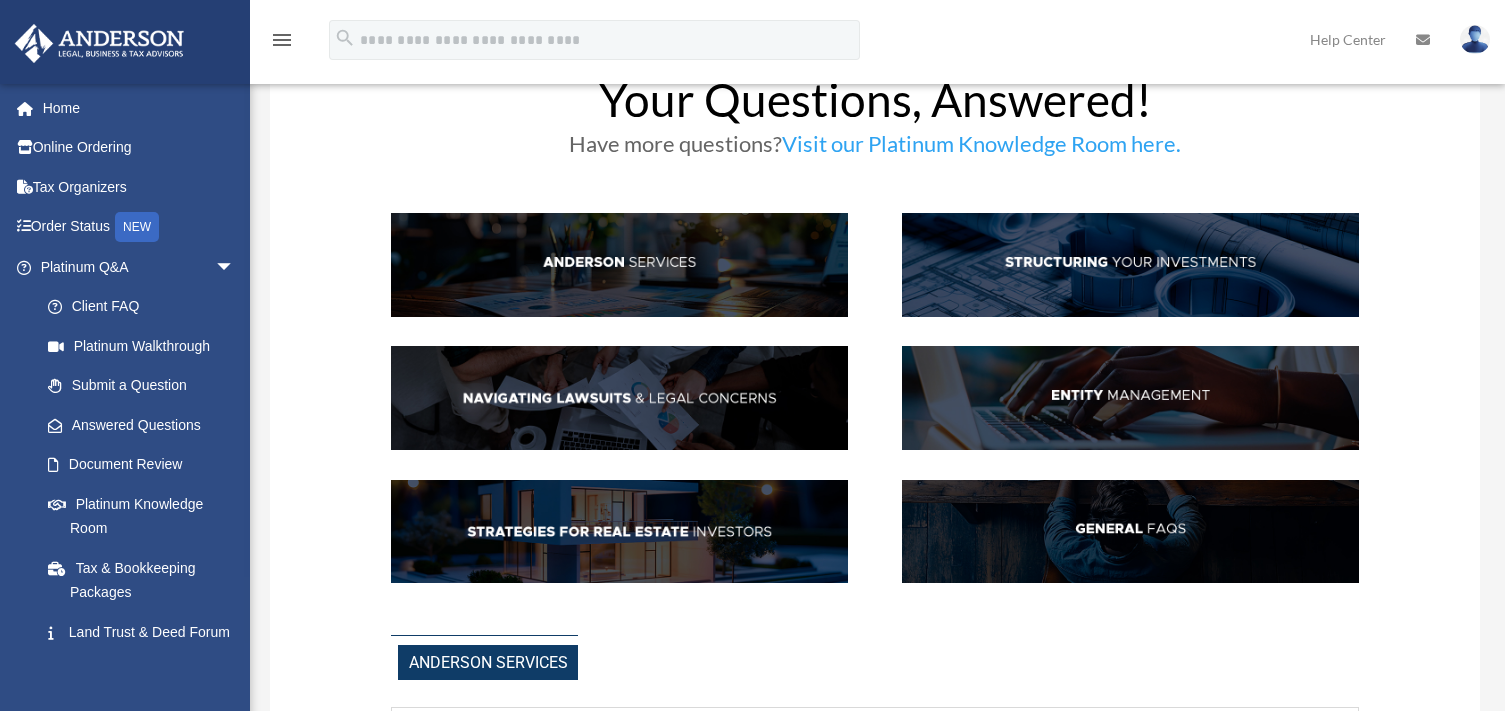 click at bounding box center [619, 532] 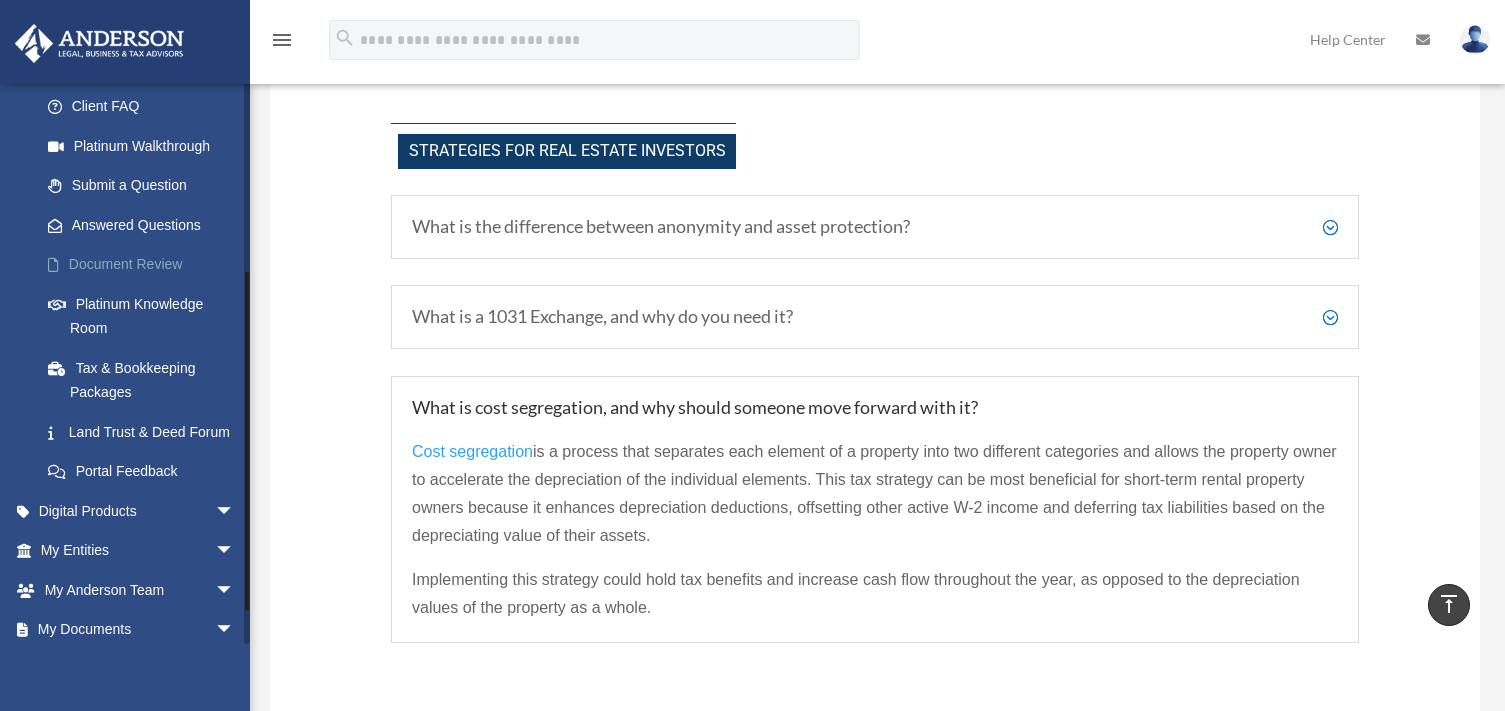 scroll, scrollTop: 353, scrollLeft: 0, axis: vertical 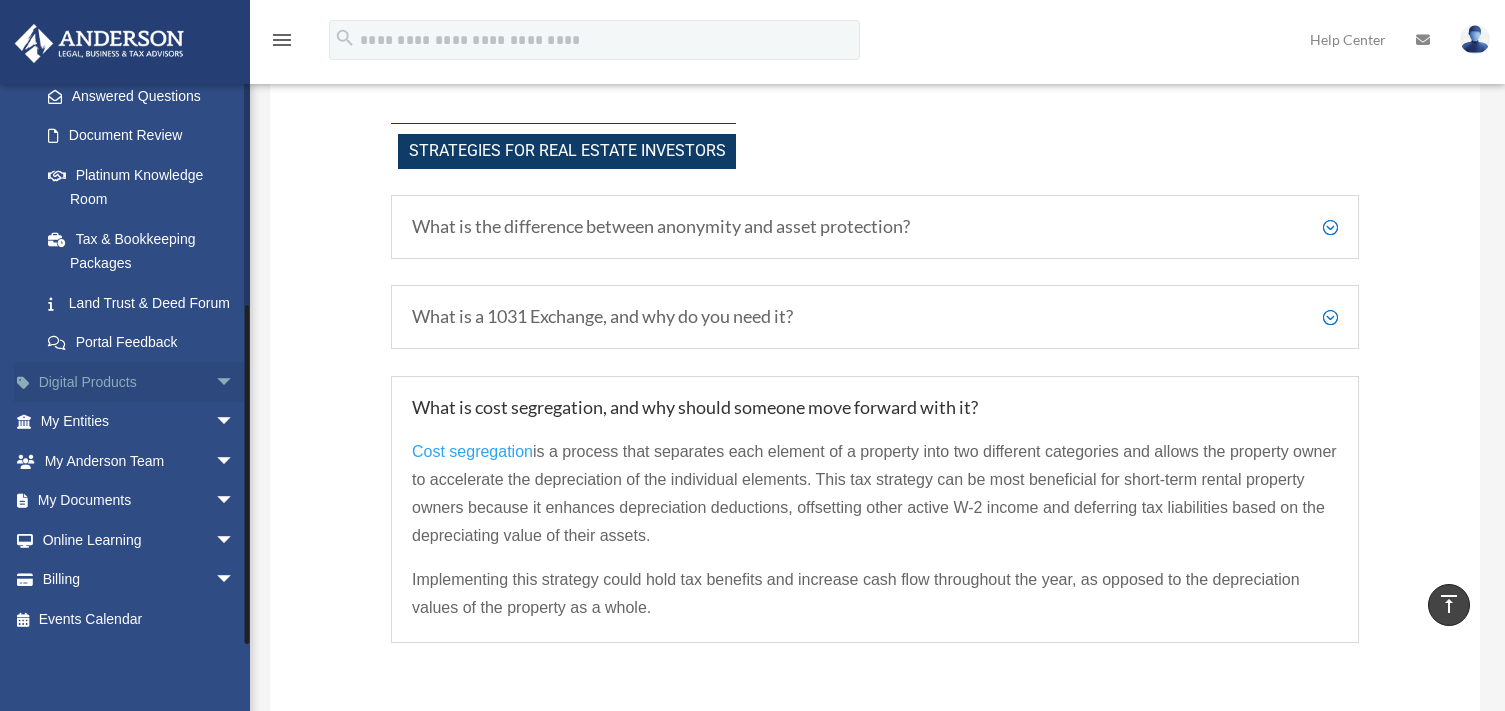 click on "arrow_drop_down" at bounding box center [235, 382] 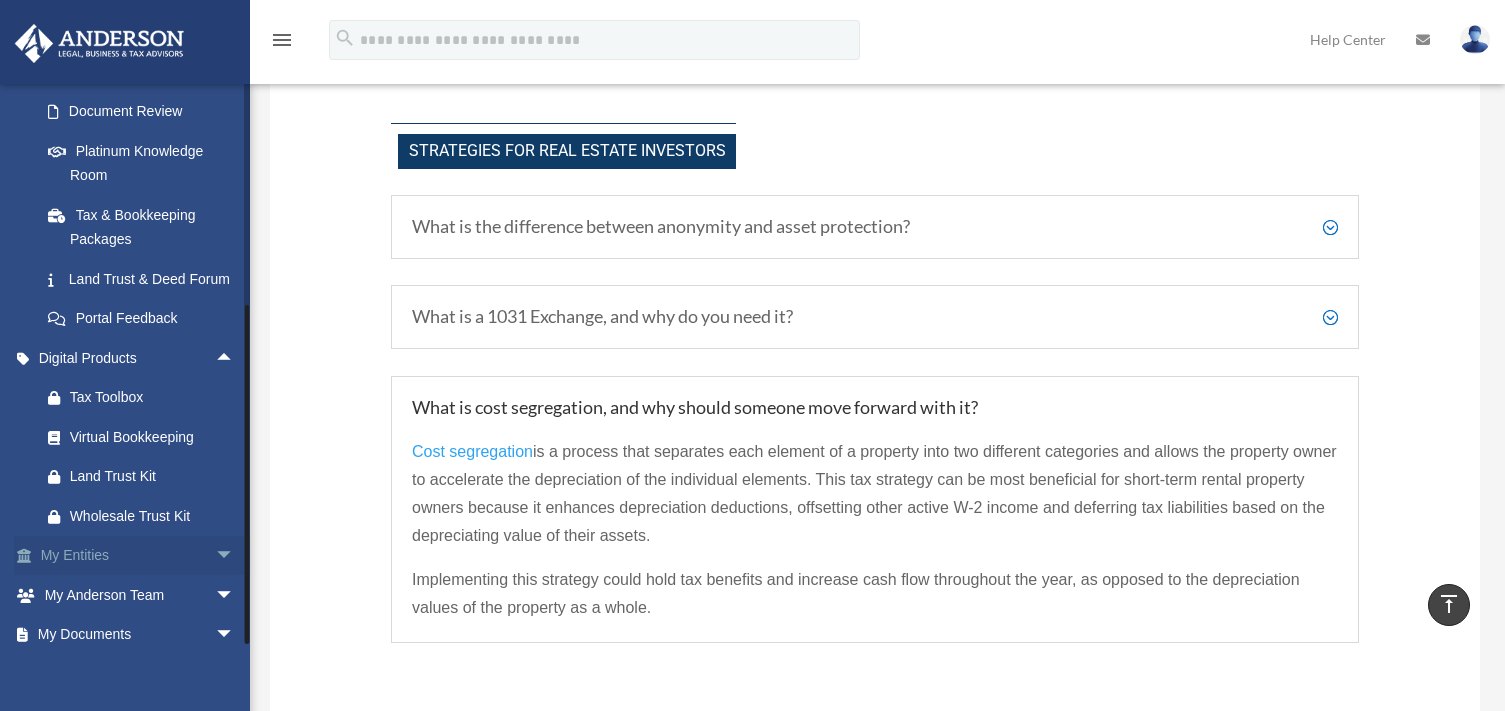 click on "arrow_drop_down" at bounding box center (235, 556) 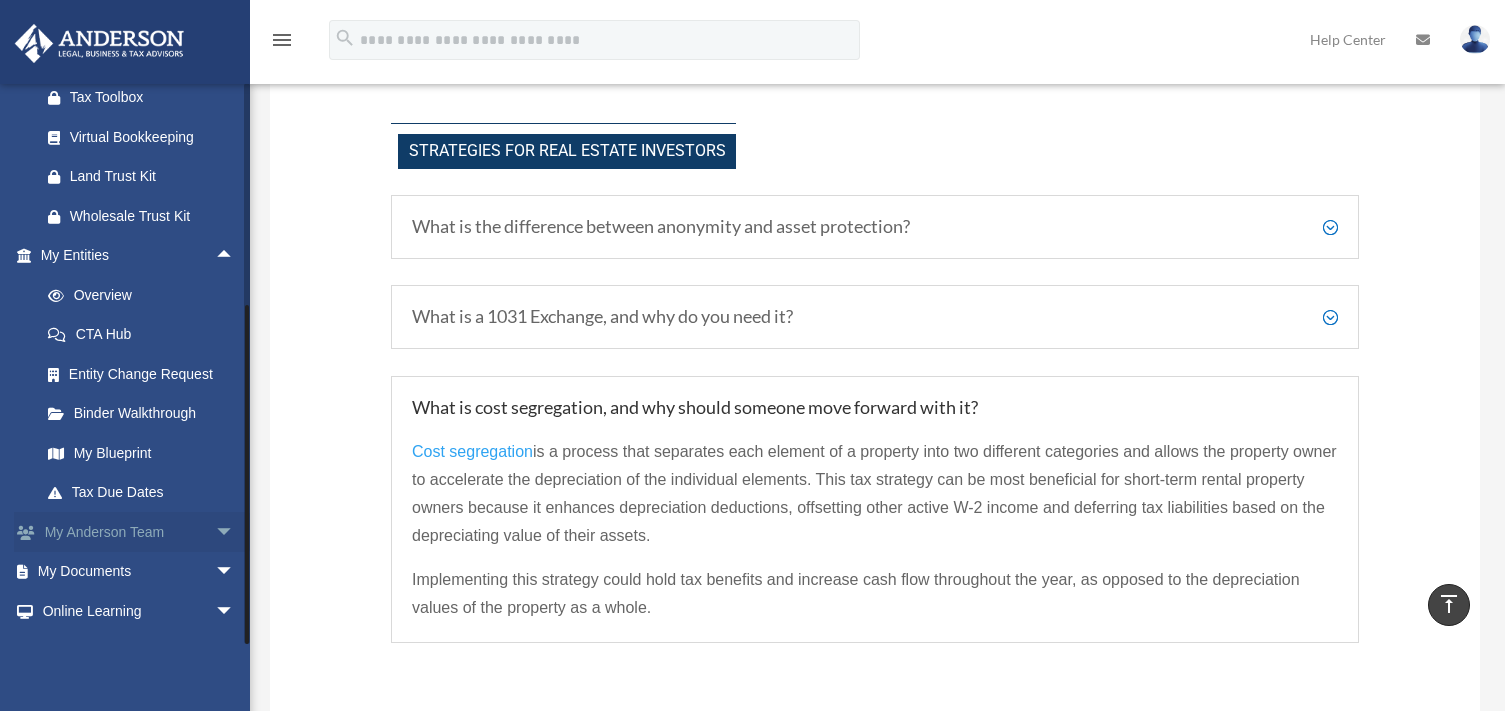 scroll, scrollTop: 748, scrollLeft: 0, axis: vertical 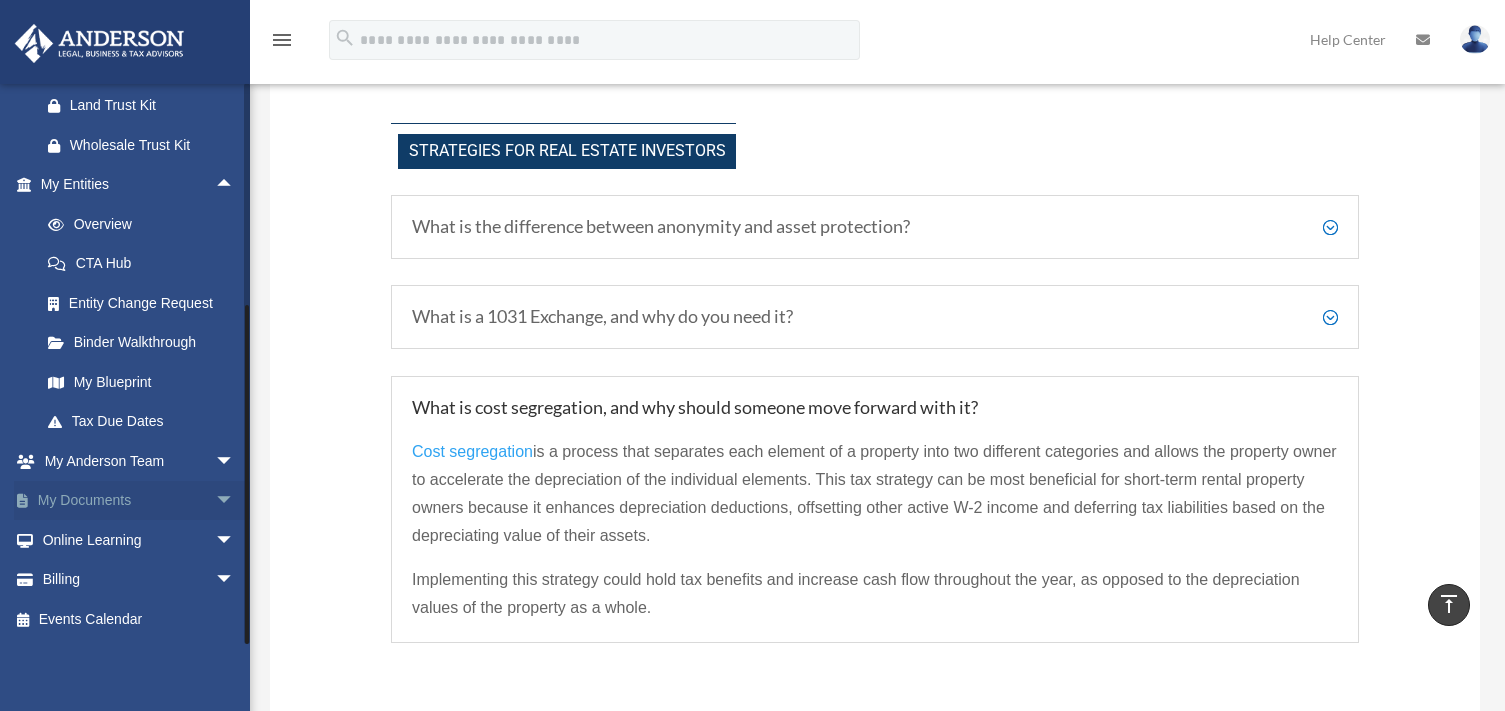 click on "arrow_drop_down" at bounding box center (235, 501) 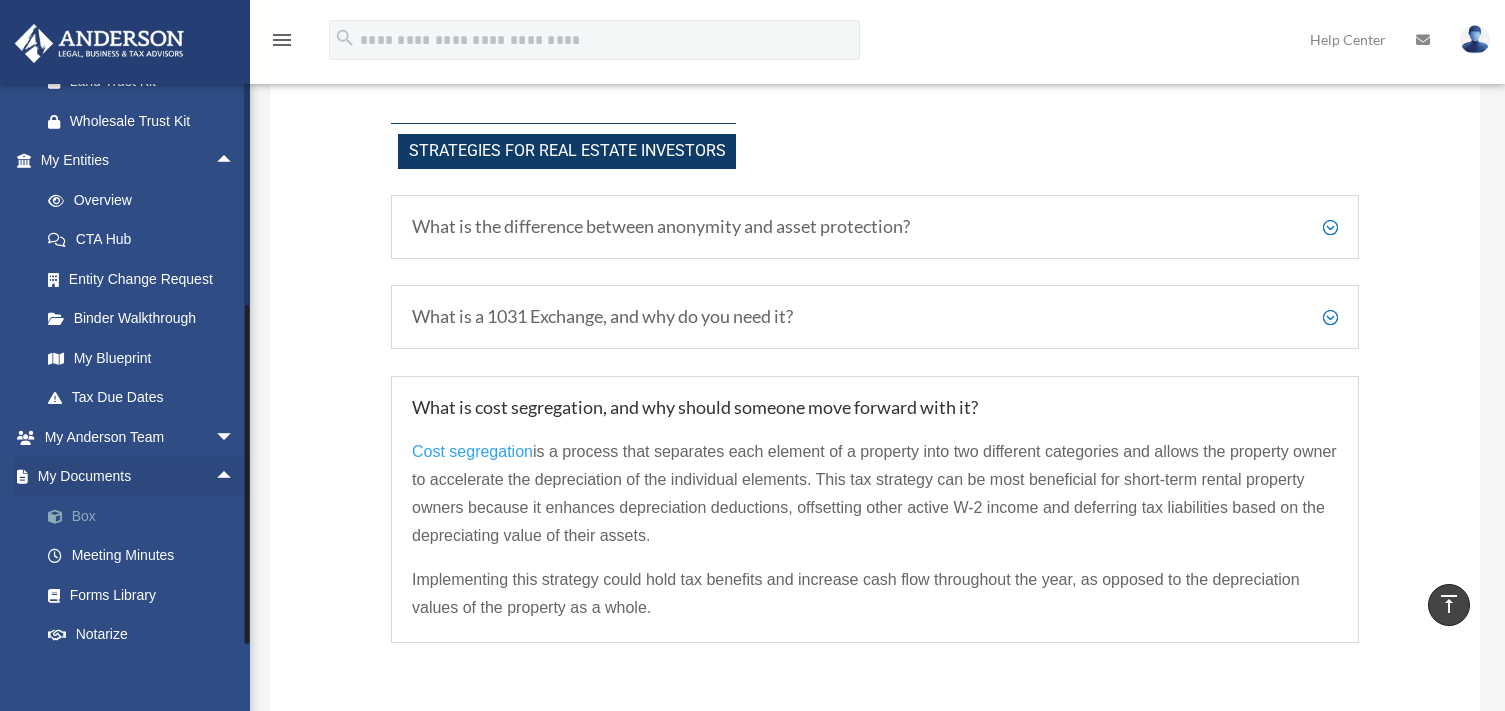 click on "Box" at bounding box center [146, 516] 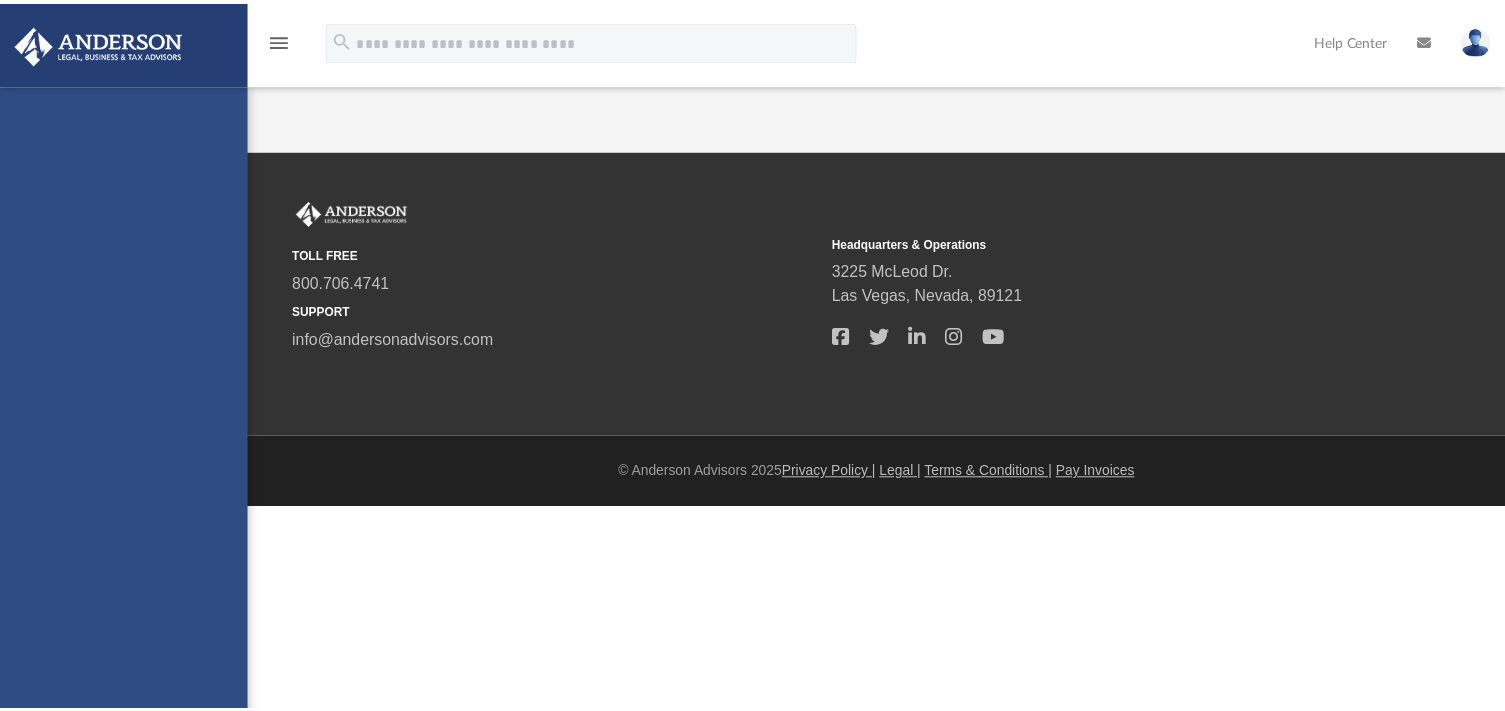scroll, scrollTop: 0, scrollLeft: 0, axis: both 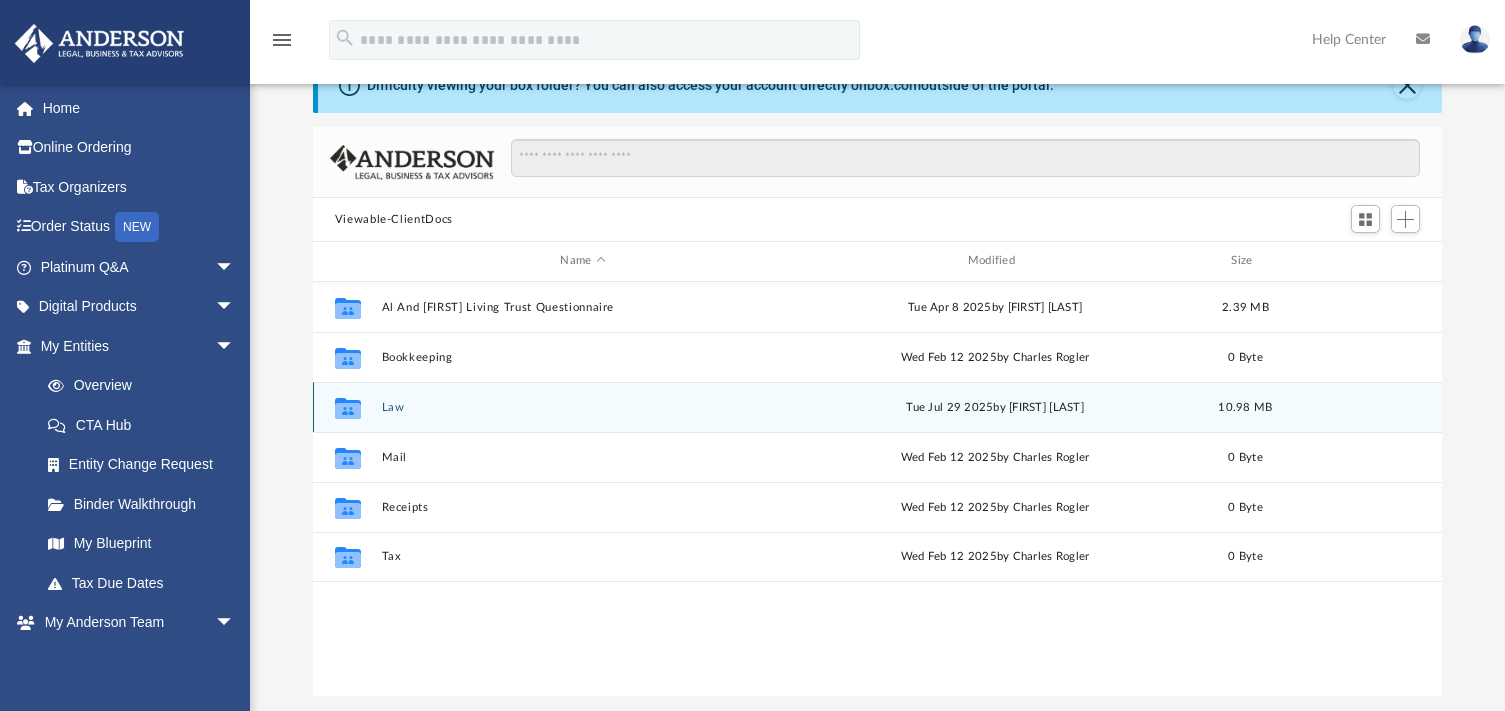 click on "Tue Jul 29 [DATE]  by [FIRST] [LAST]" at bounding box center [994, 407] 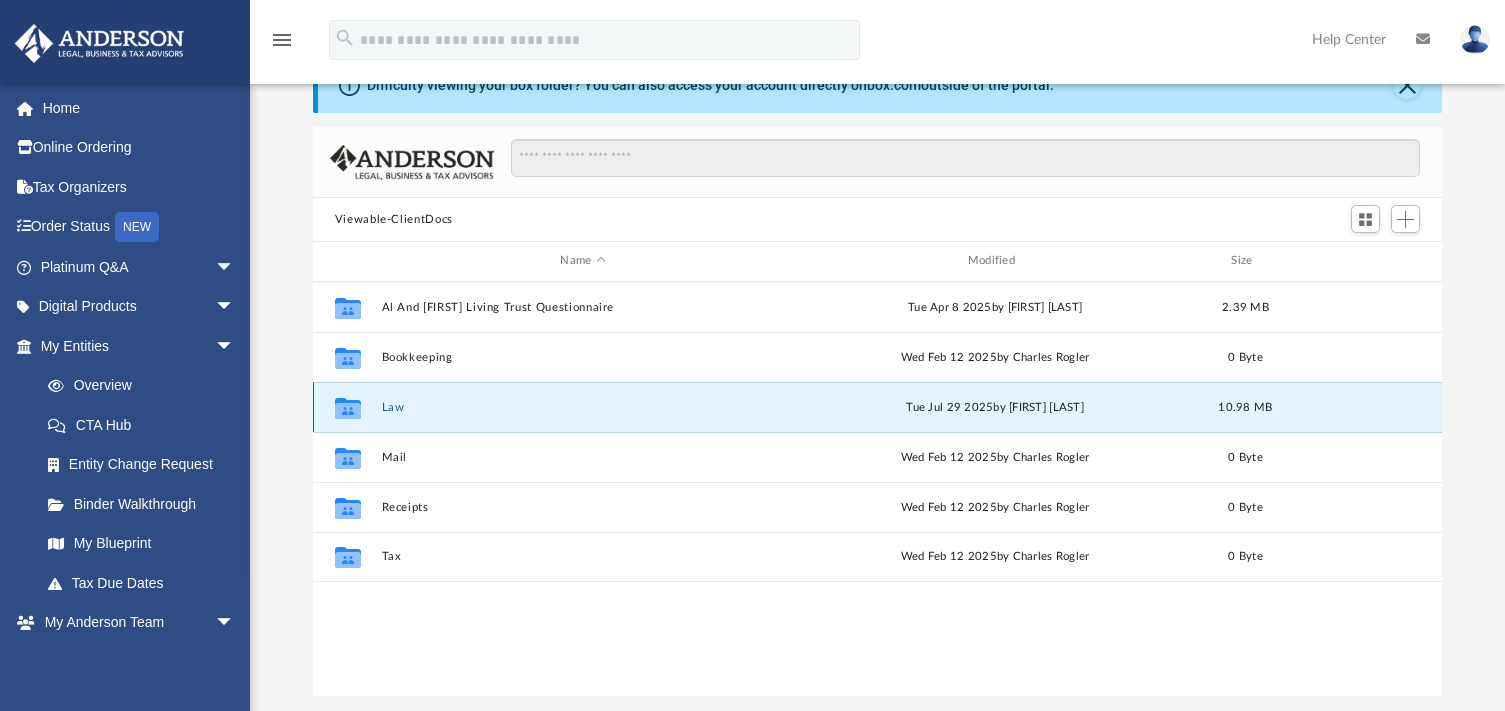 click 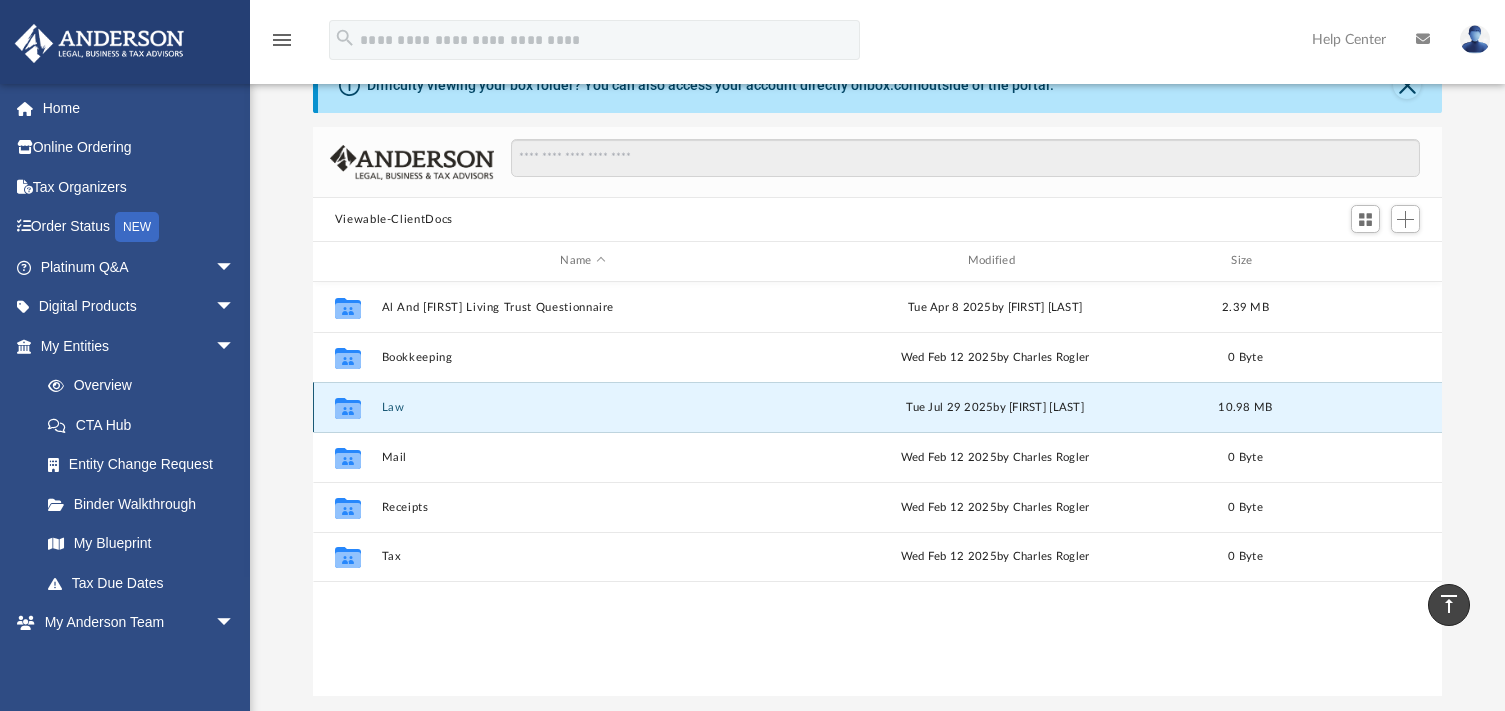 scroll, scrollTop: 0, scrollLeft: 0, axis: both 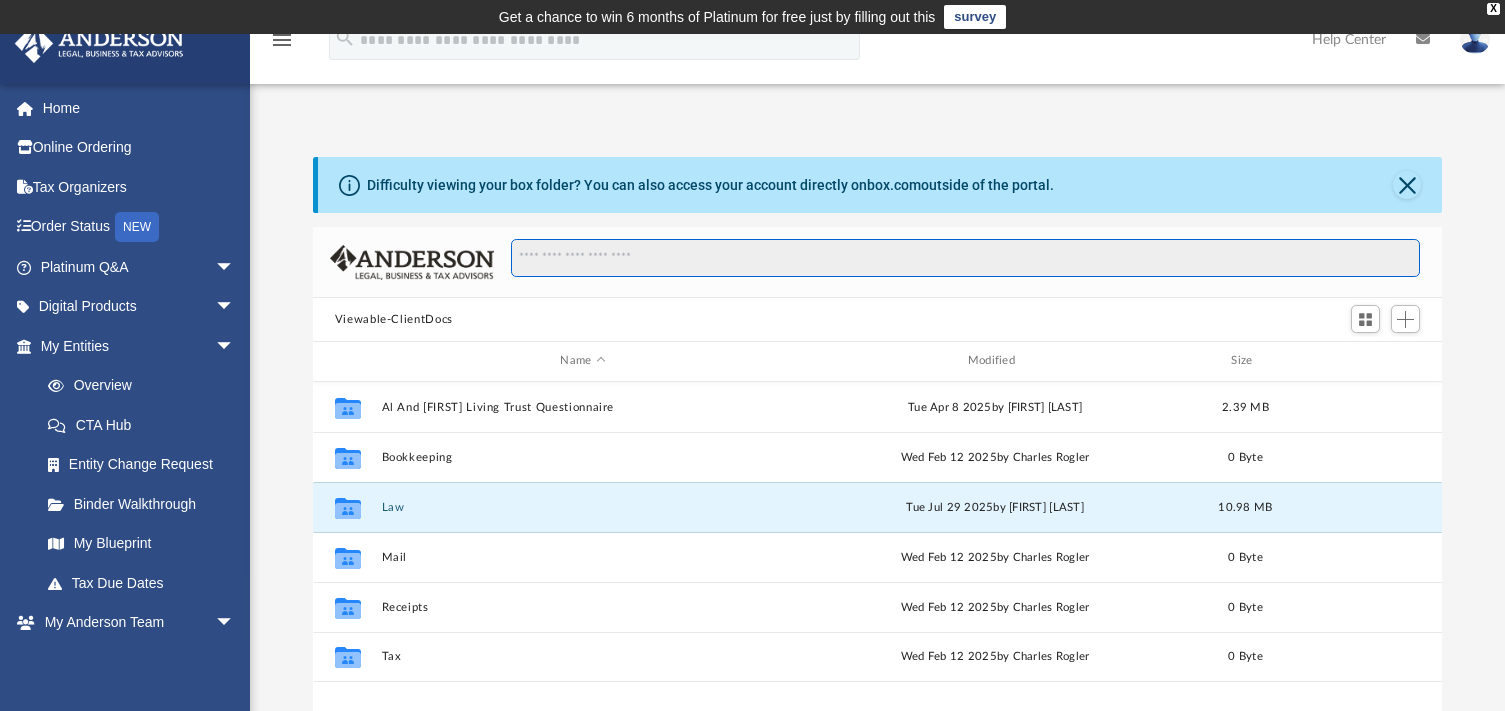 click at bounding box center (965, 258) 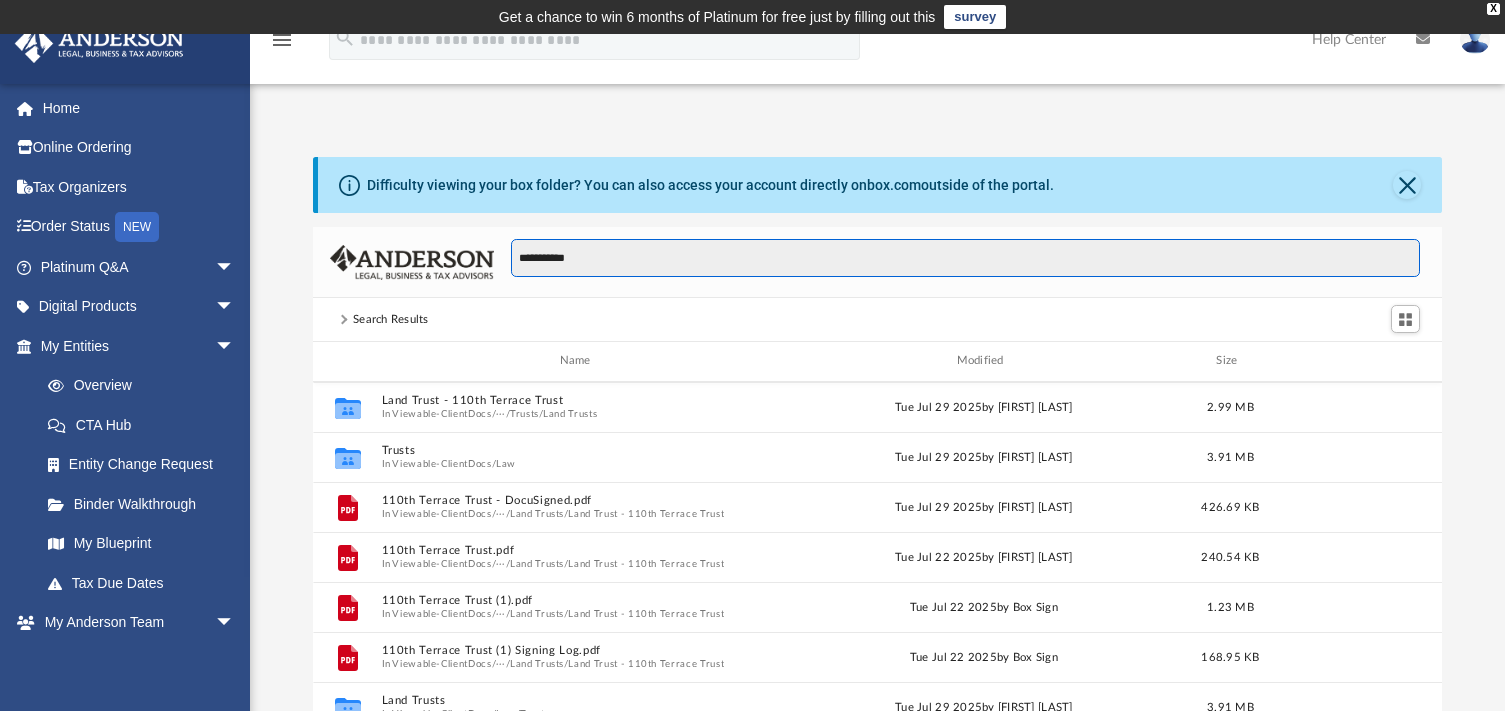 scroll, scrollTop: 0, scrollLeft: 0, axis: both 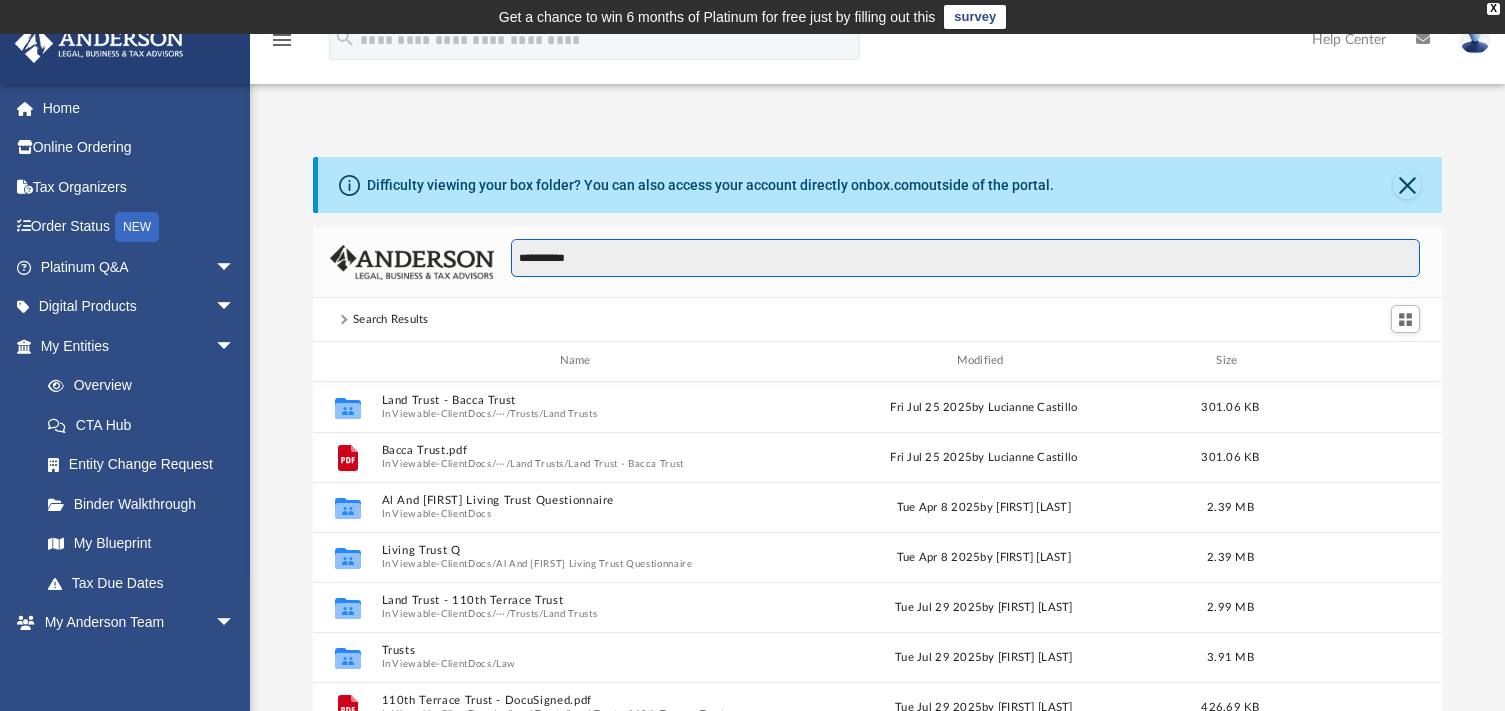 type on "**********" 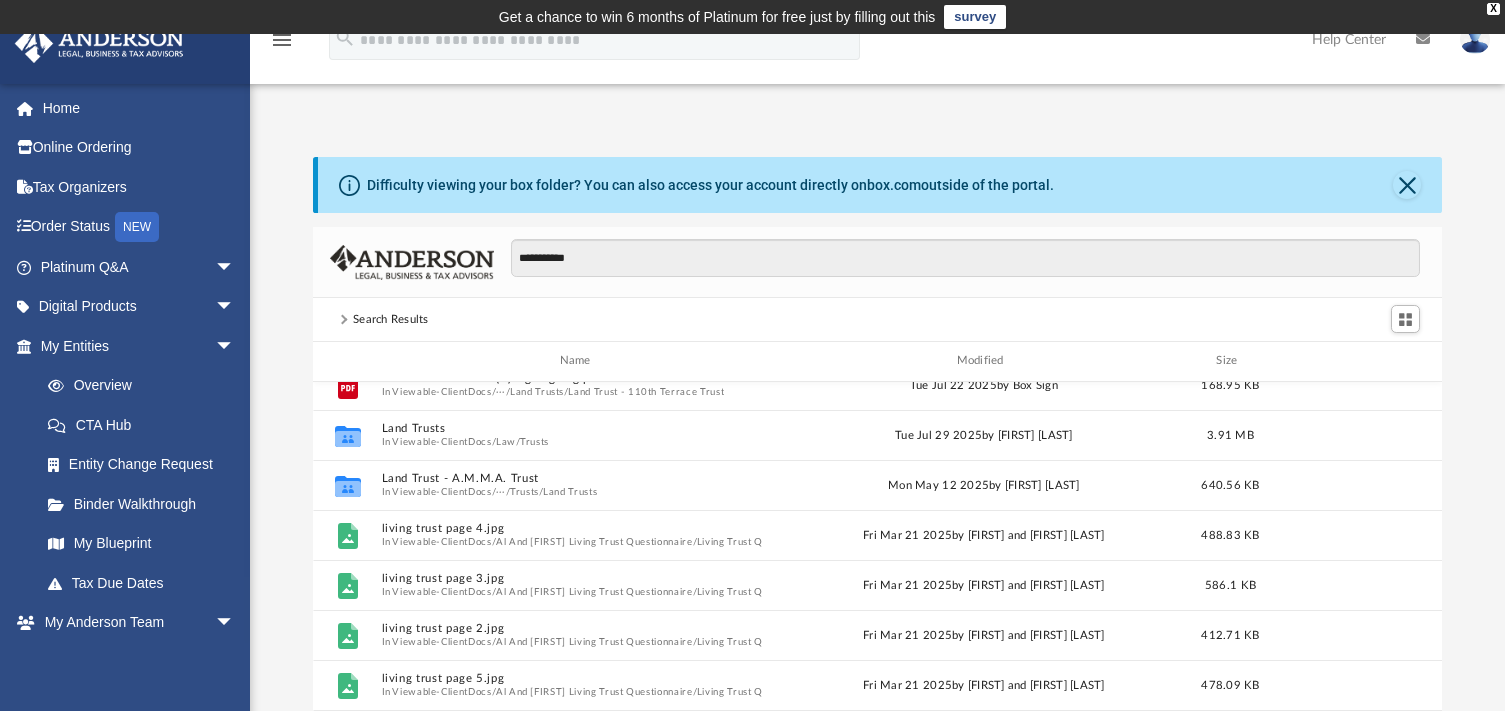 scroll, scrollTop: 476, scrollLeft: 0, axis: vertical 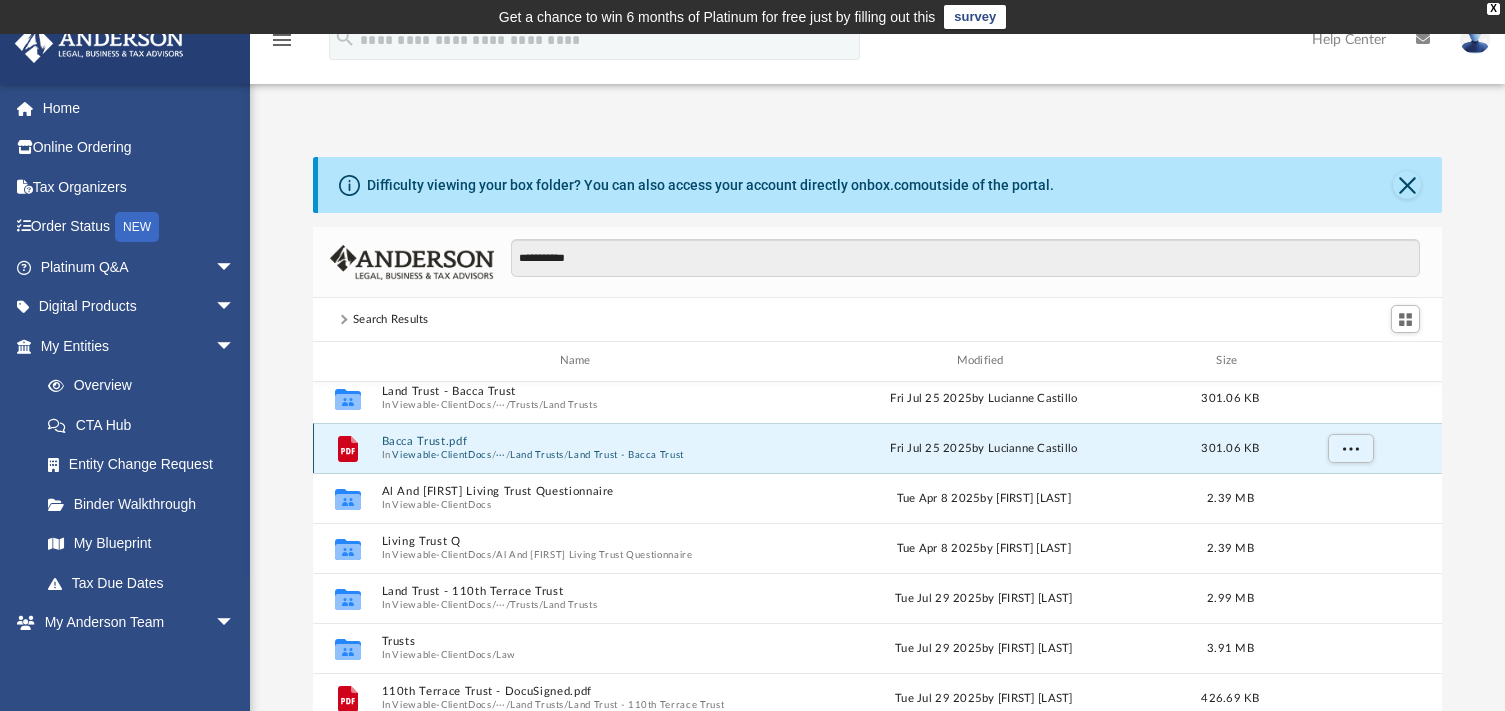 click on "Bacca Trust.pdf" at bounding box center [579, 441] 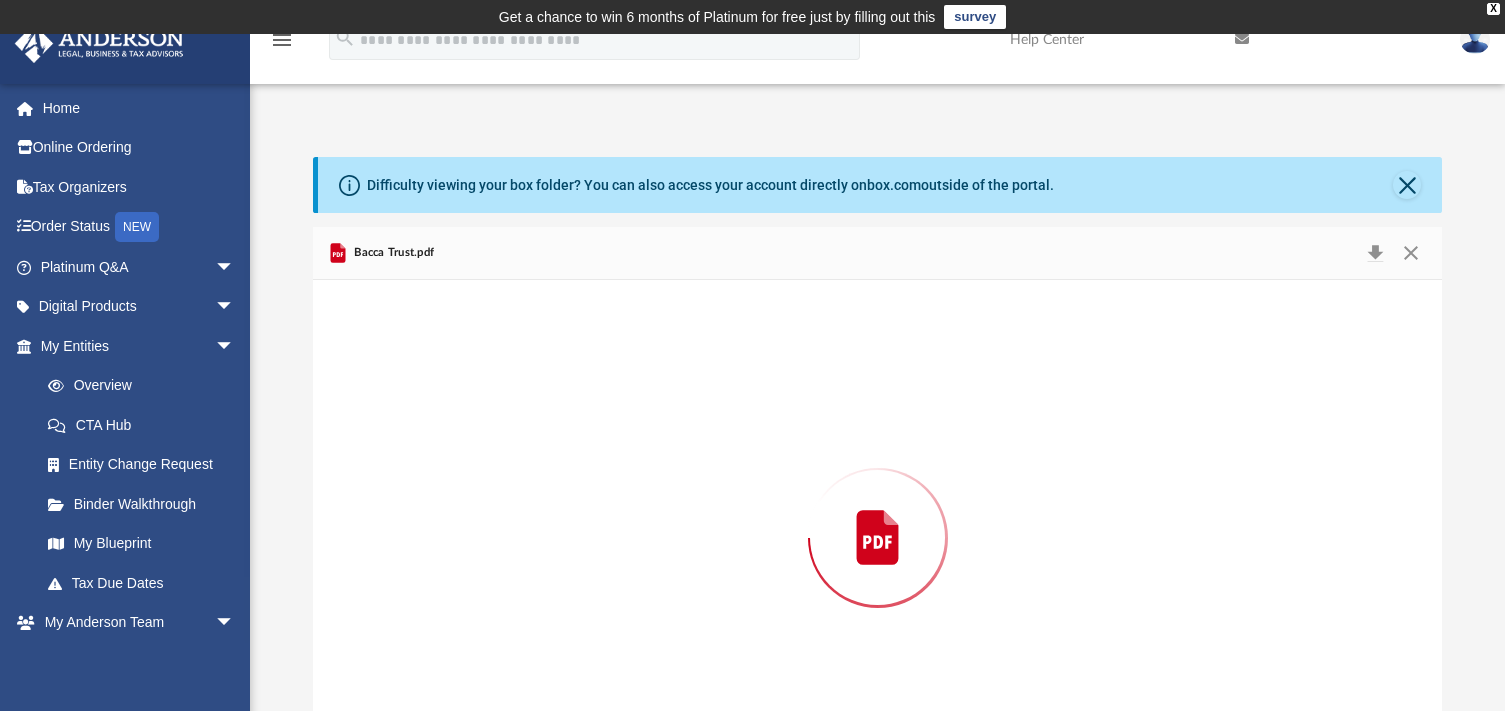 scroll, scrollTop: 85, scrollLeft: 0, axis: vertical 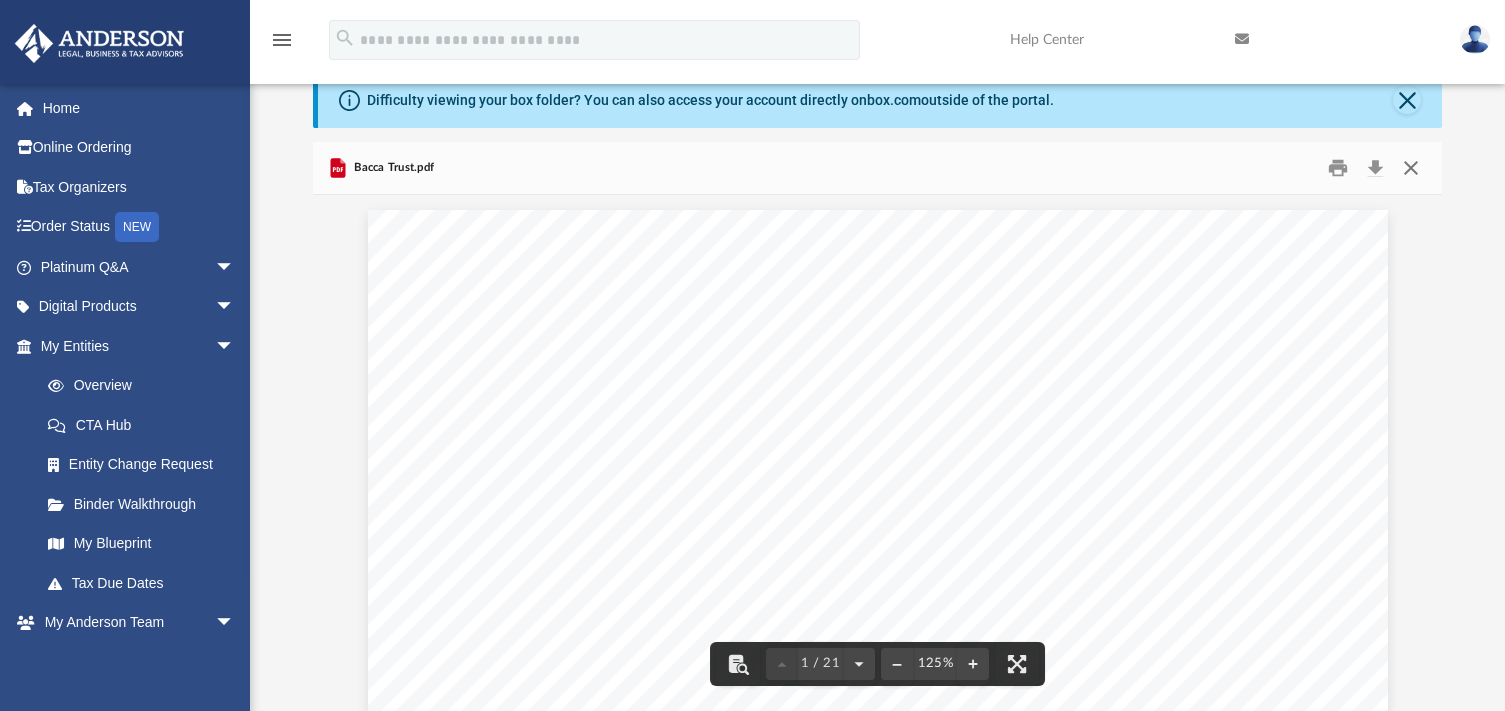click at bounding box center [1411, 168] 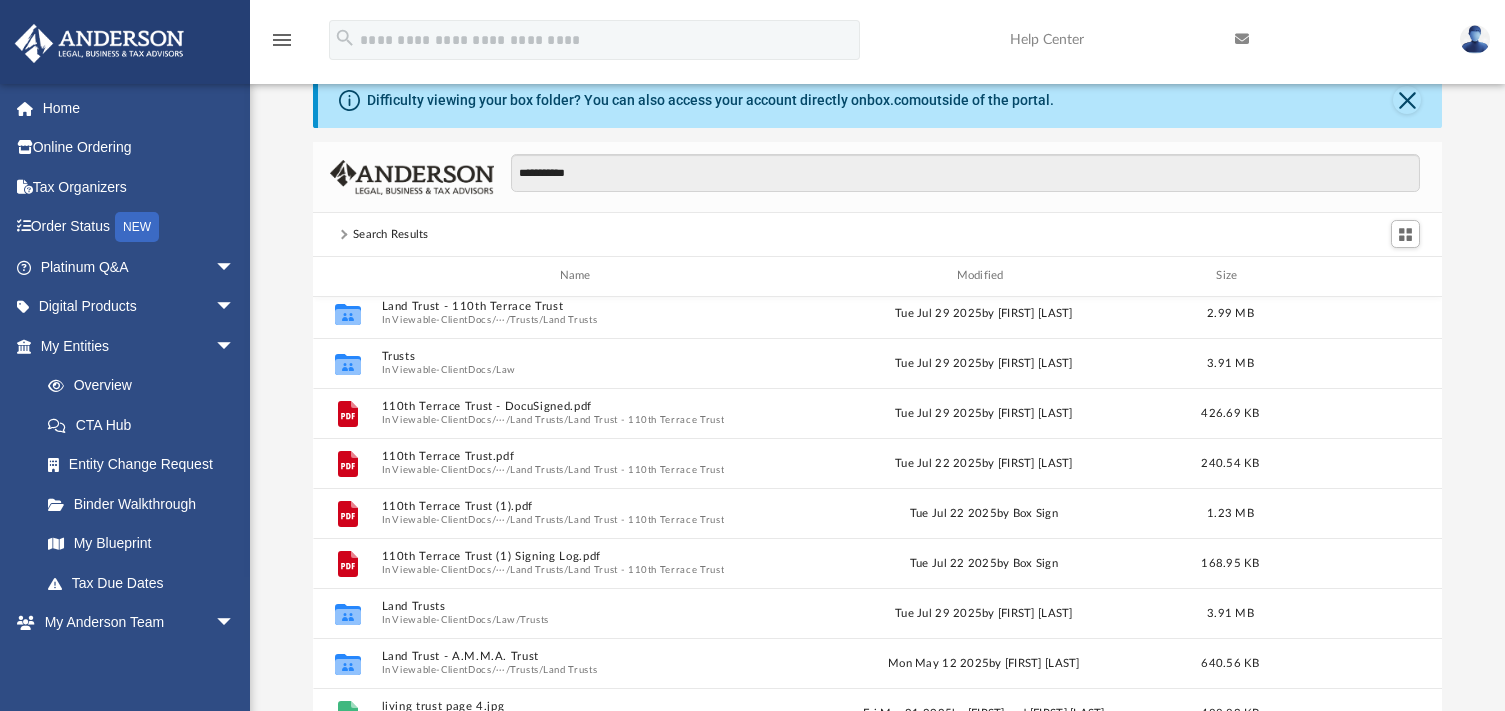 scroll, scrollTop: 309, scrollLeft: 0, axis: vertical 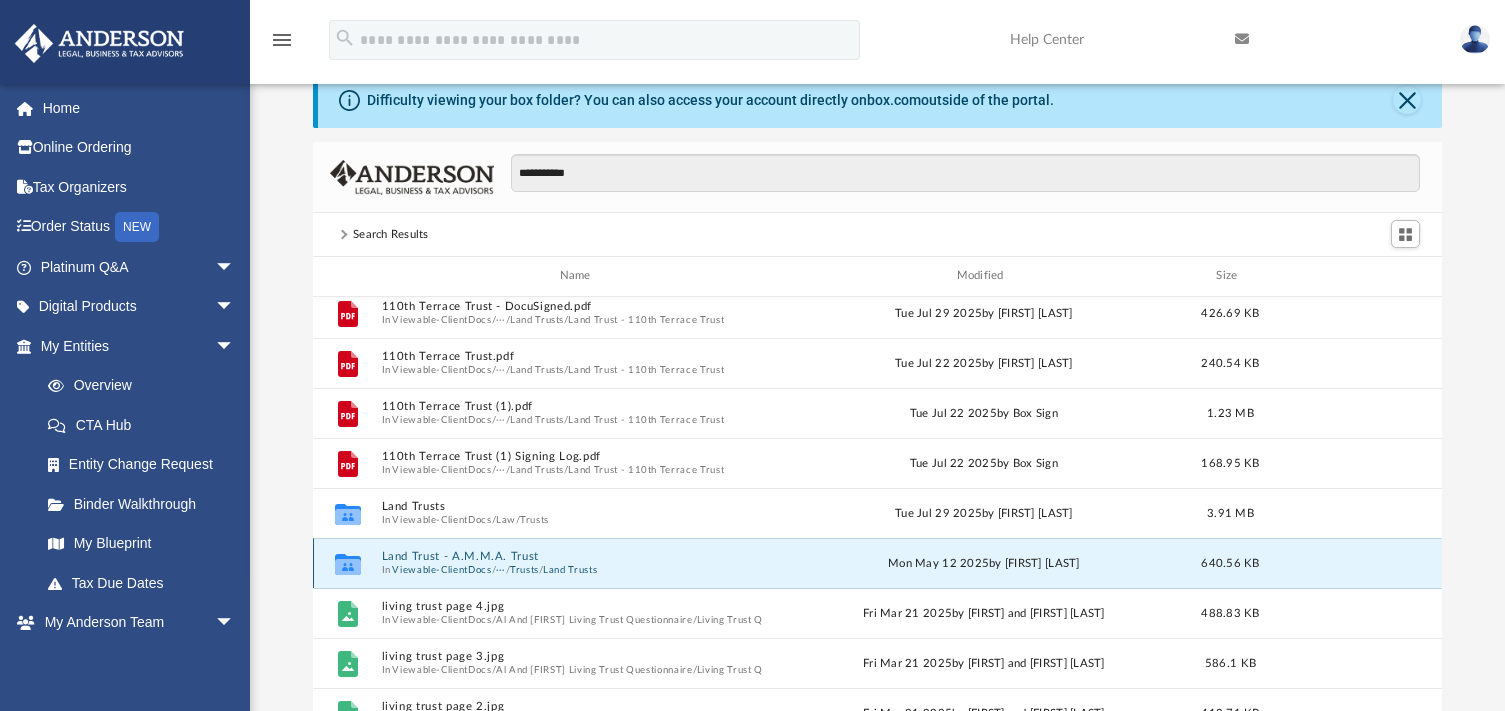 click on "Land Trust - A.M.M.A. Trust" at bounding box center (579, 556) 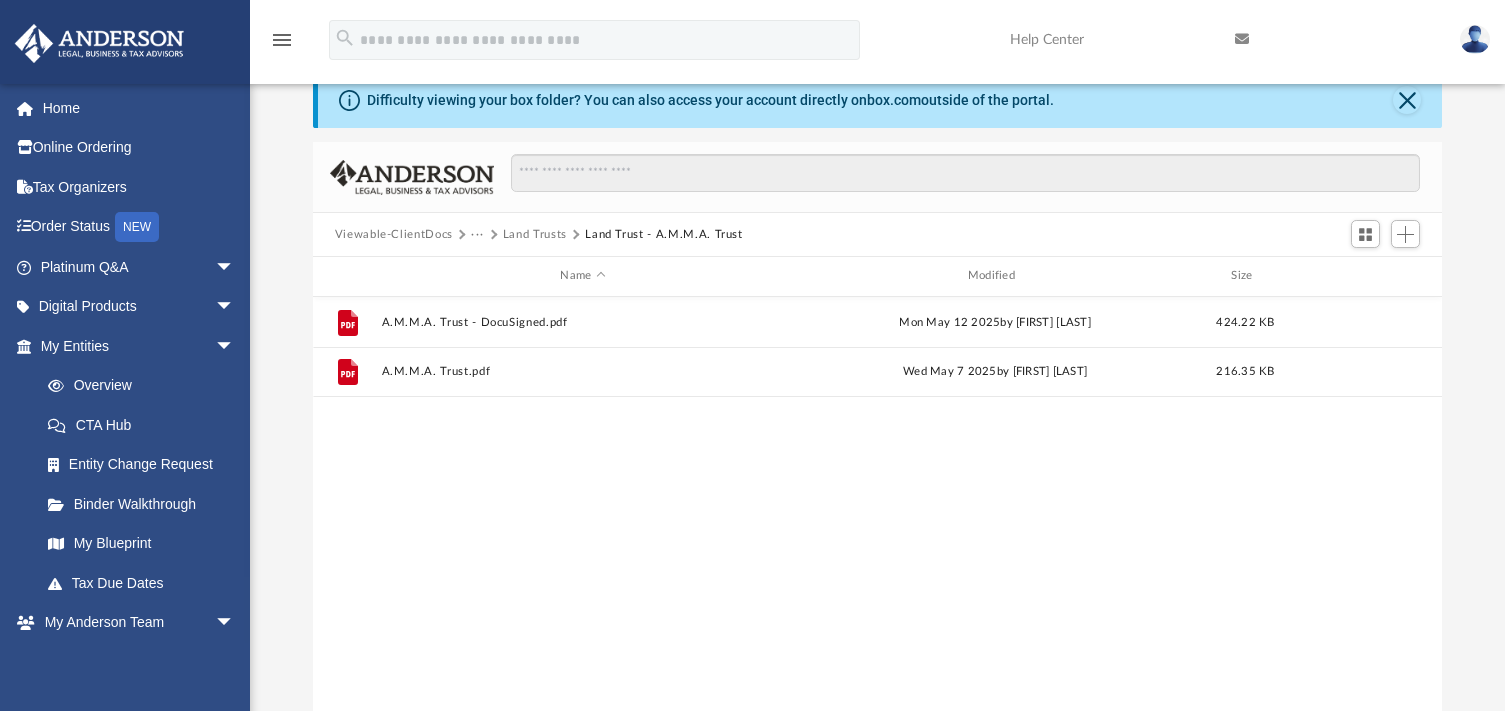 scroll, scrollTop: 0, scrollLeft: 0, axis: both 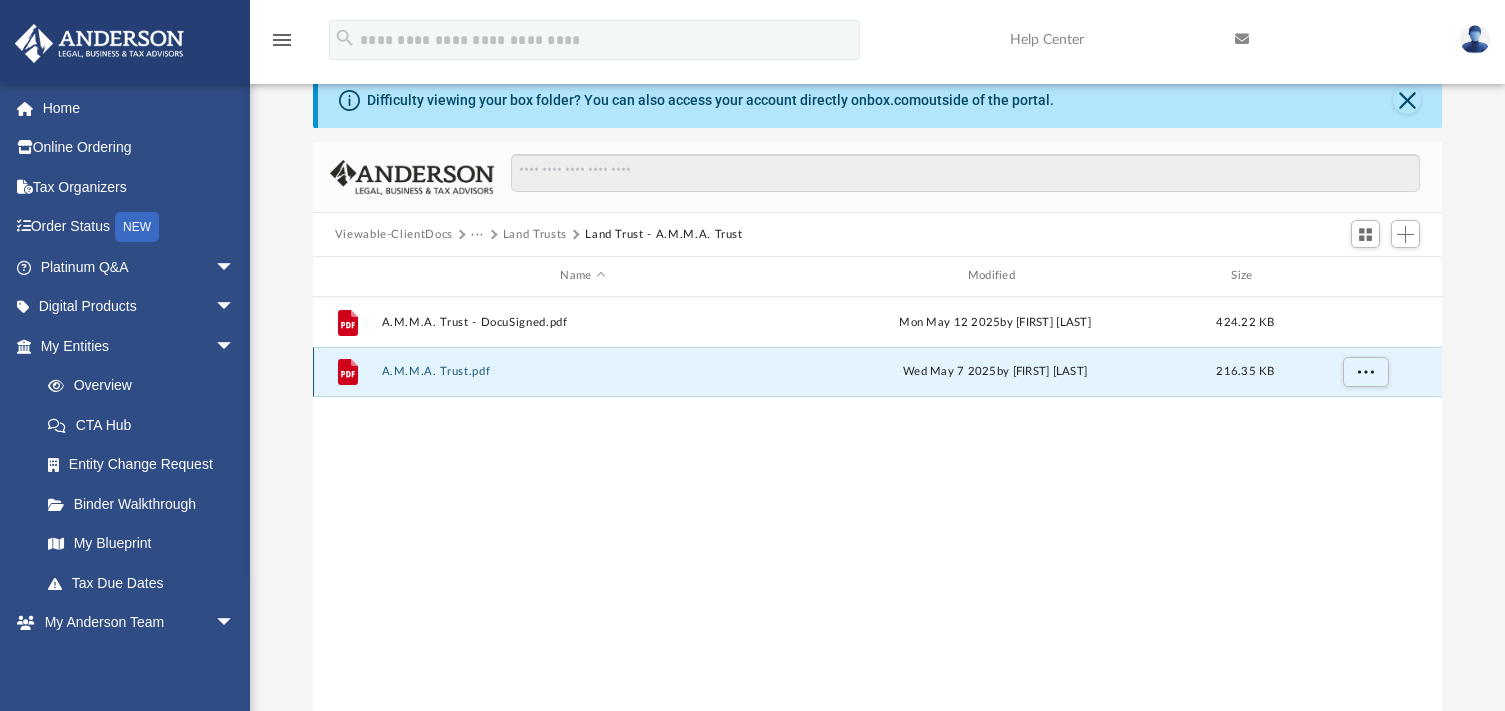 click on "A.M.M.A. Trust.pdf" at bounding box center (582, 371) 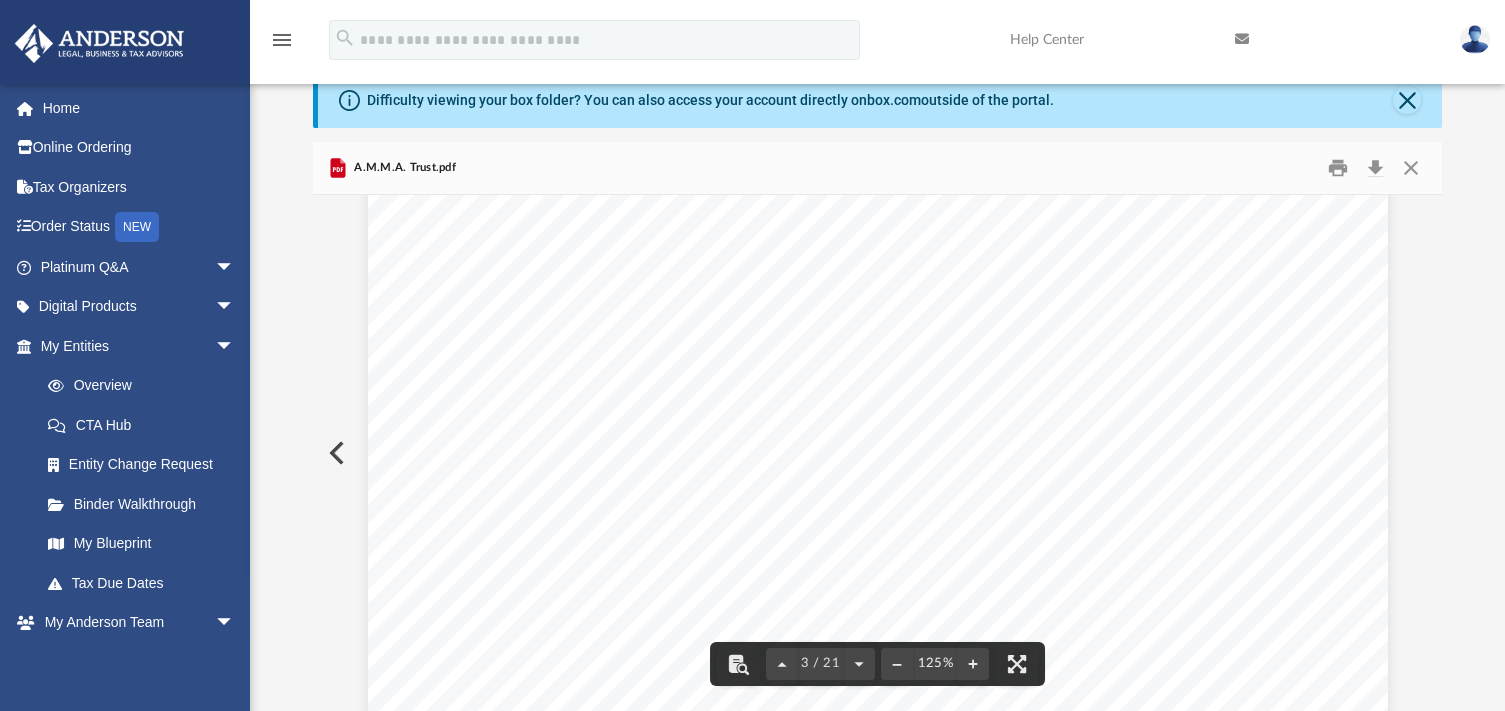 scroll, scrollTop: 3000, scrollLeft: 0, axis: vertical 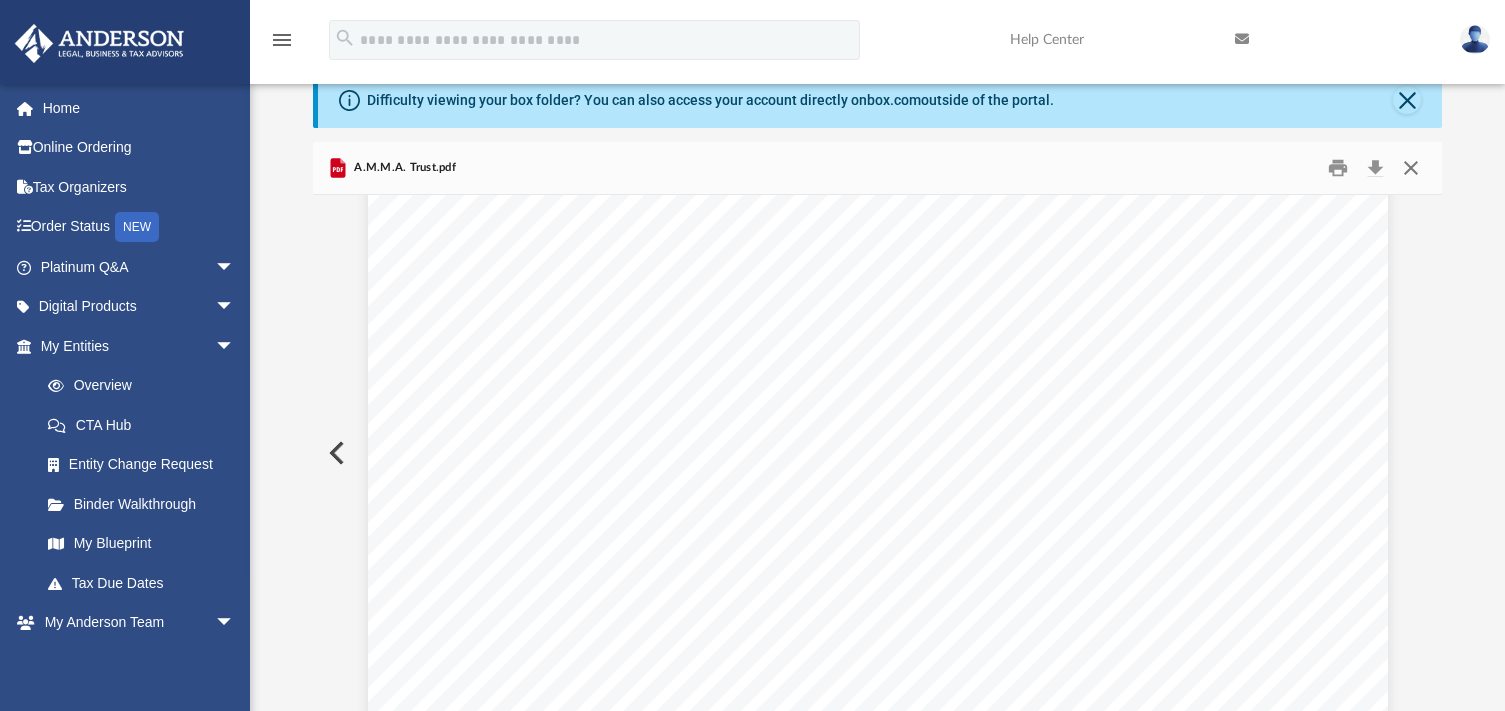 click at bounding box center (1411, 168) 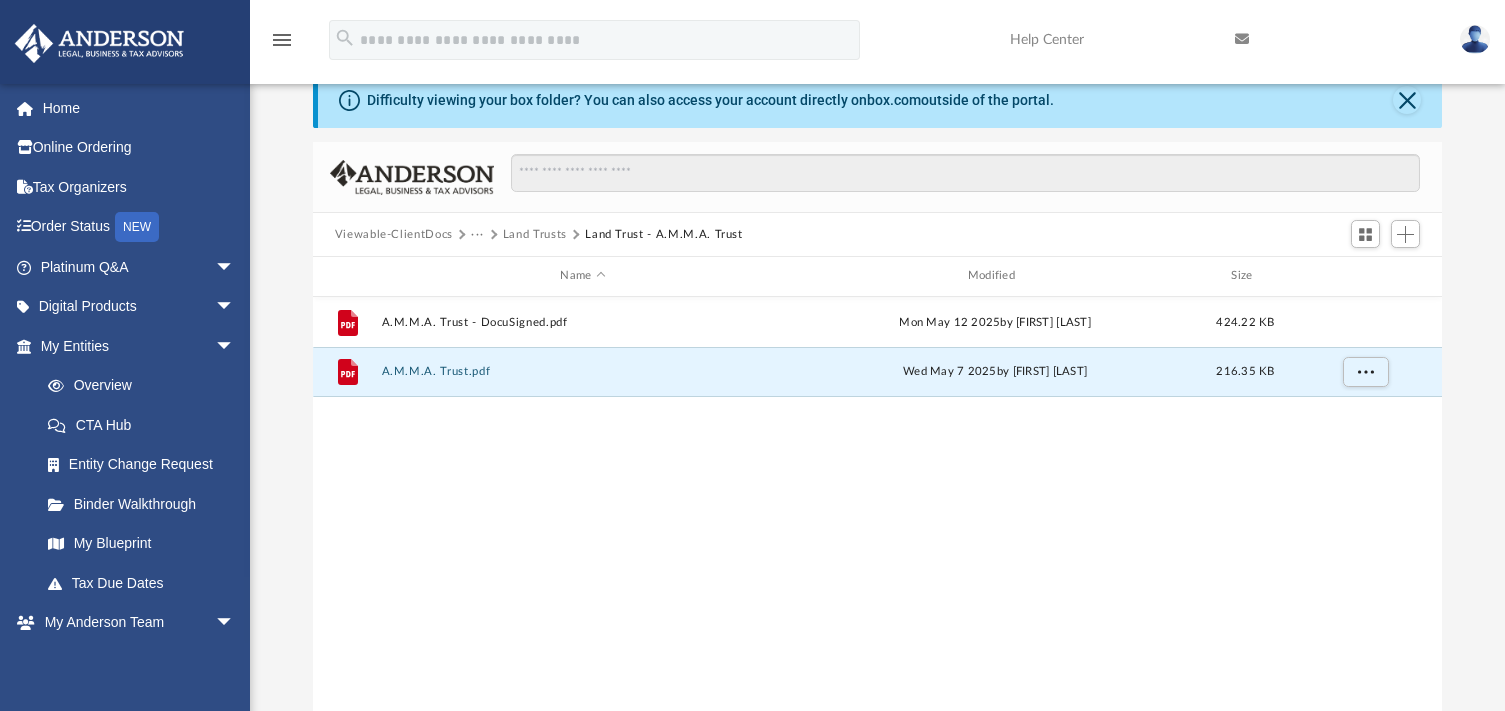 scroll, scrollTop: 0, scrollLeft: 0, axis: both 